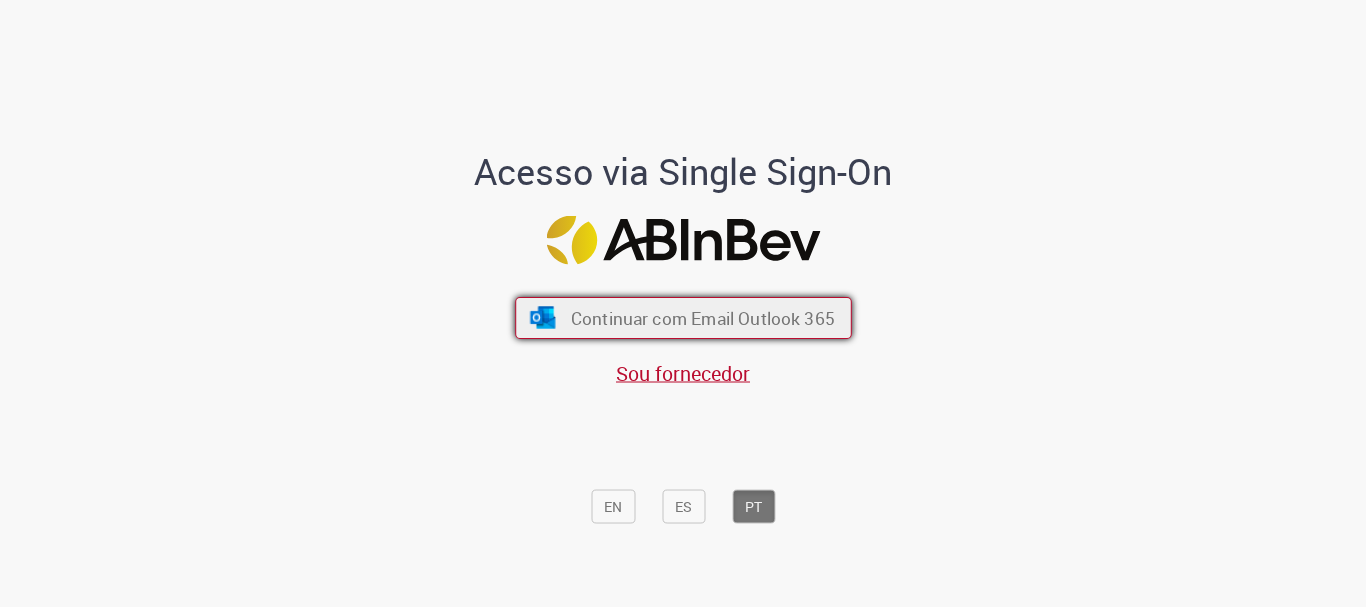 scroll, scrollTop: 0, scrollLeft: 0, axis: both 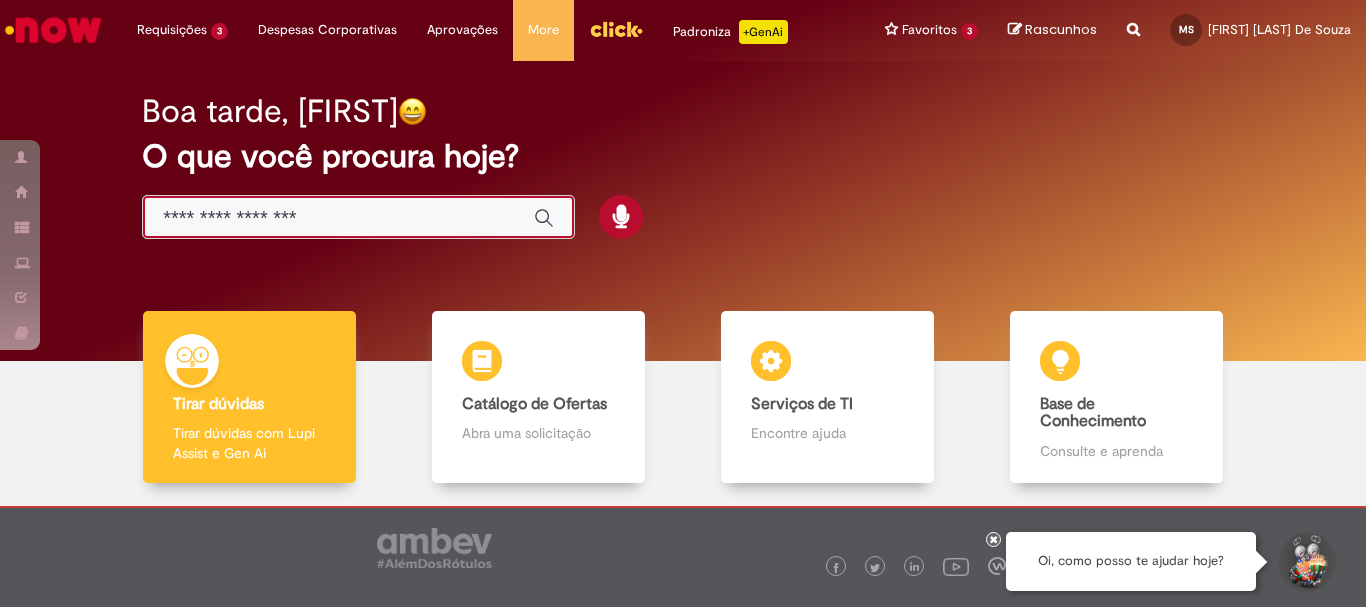 click at bounding box center (338, 218) 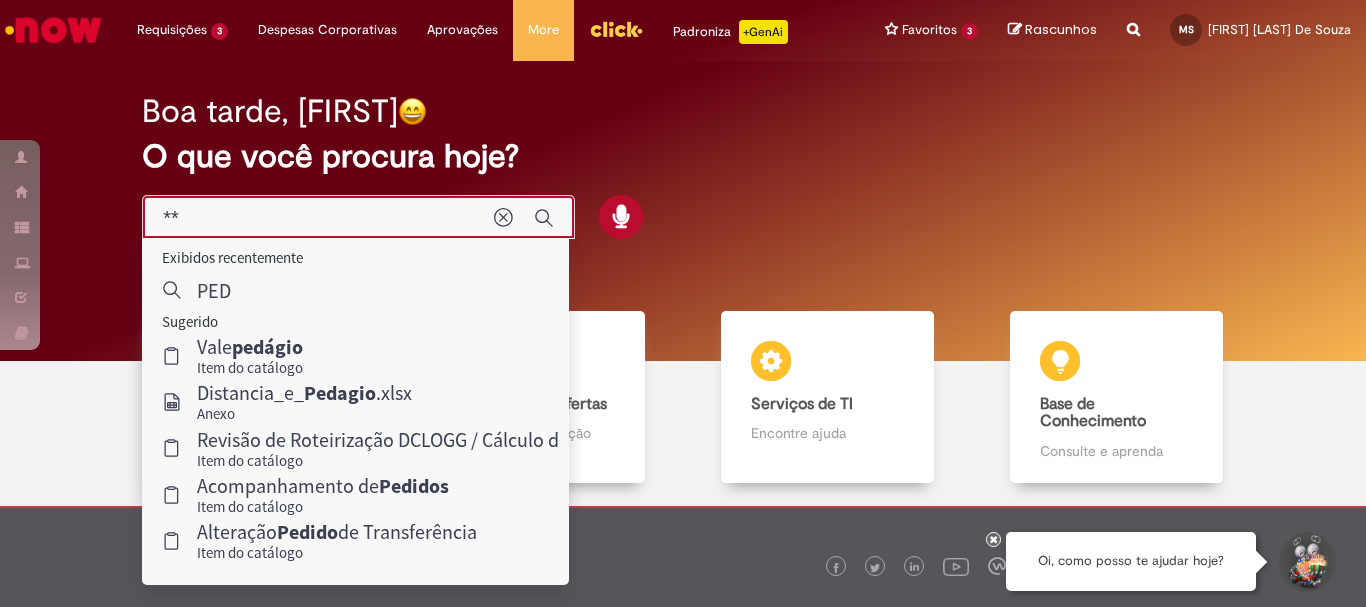 type on "*" 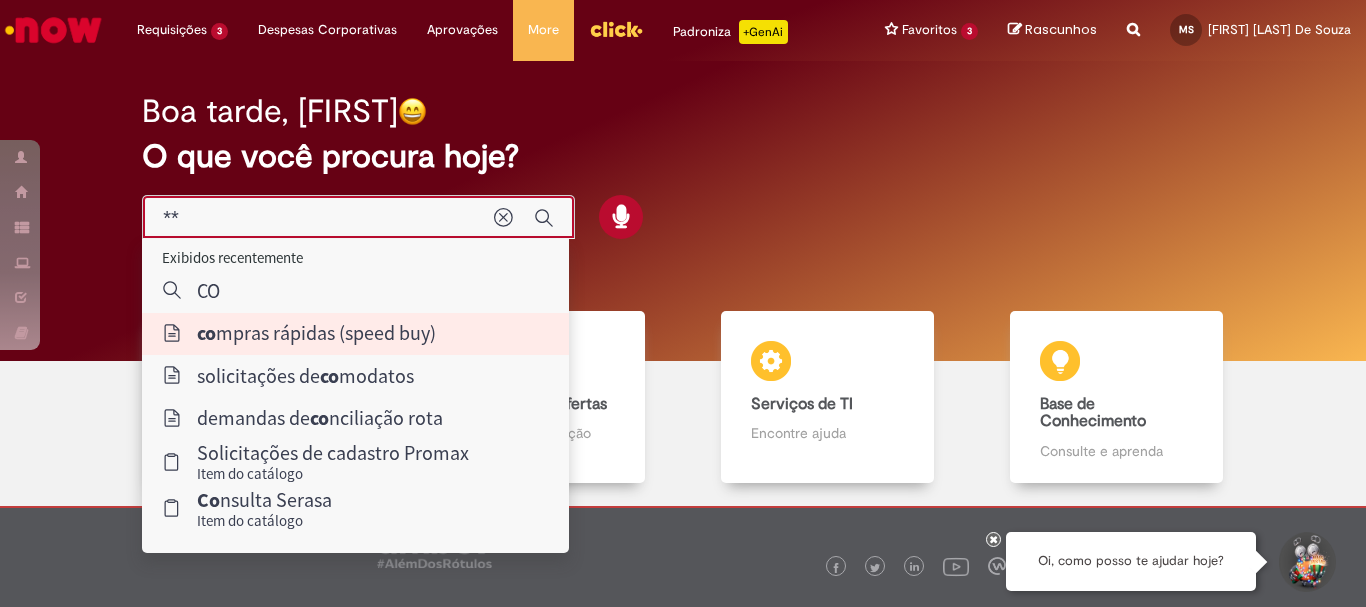 type on "**********" 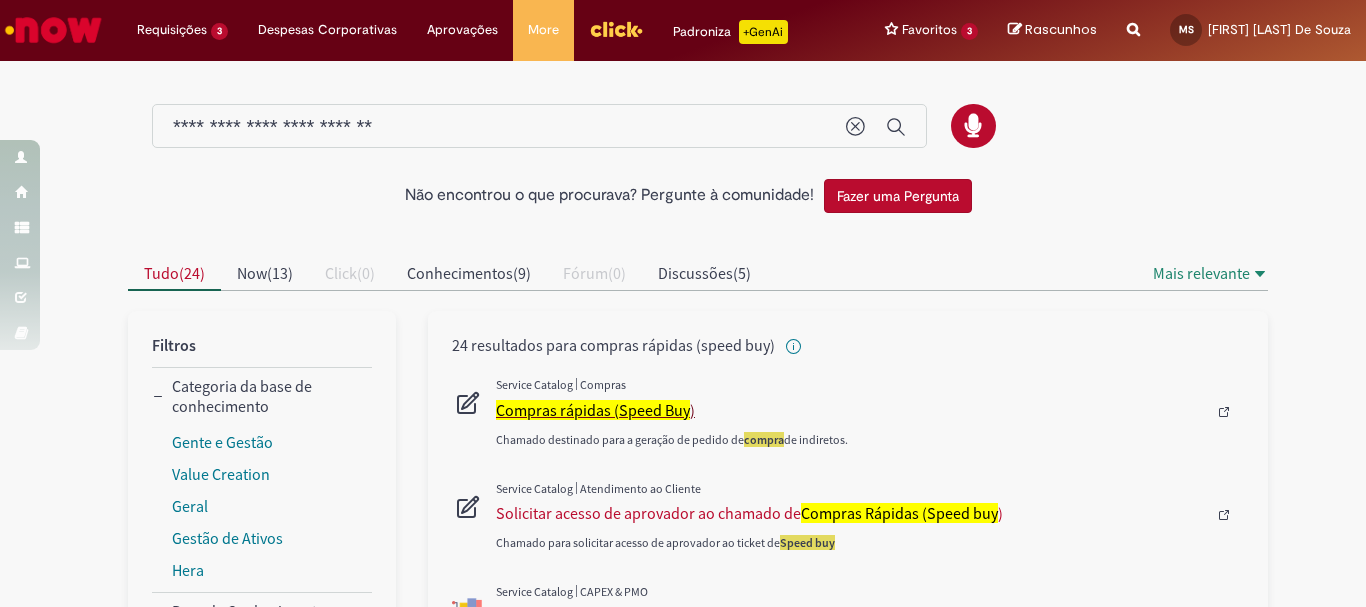 click on "Compras rápidas (Speed Buy" at bounding box center [593, 410] 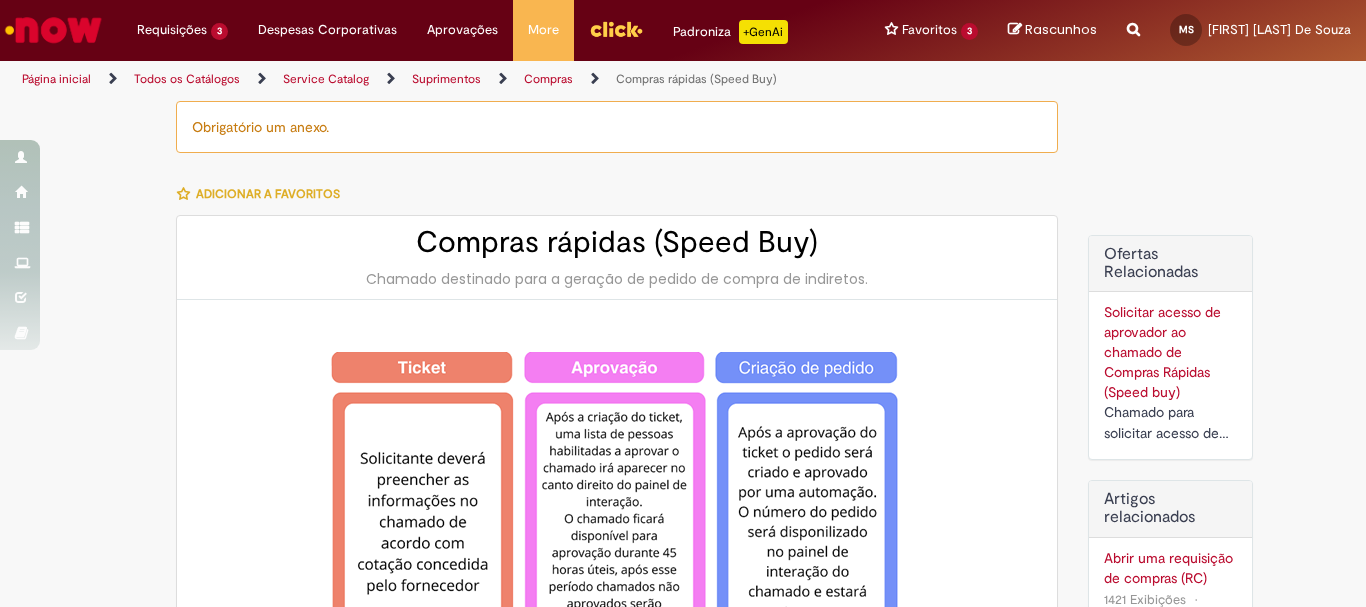 type on "********" 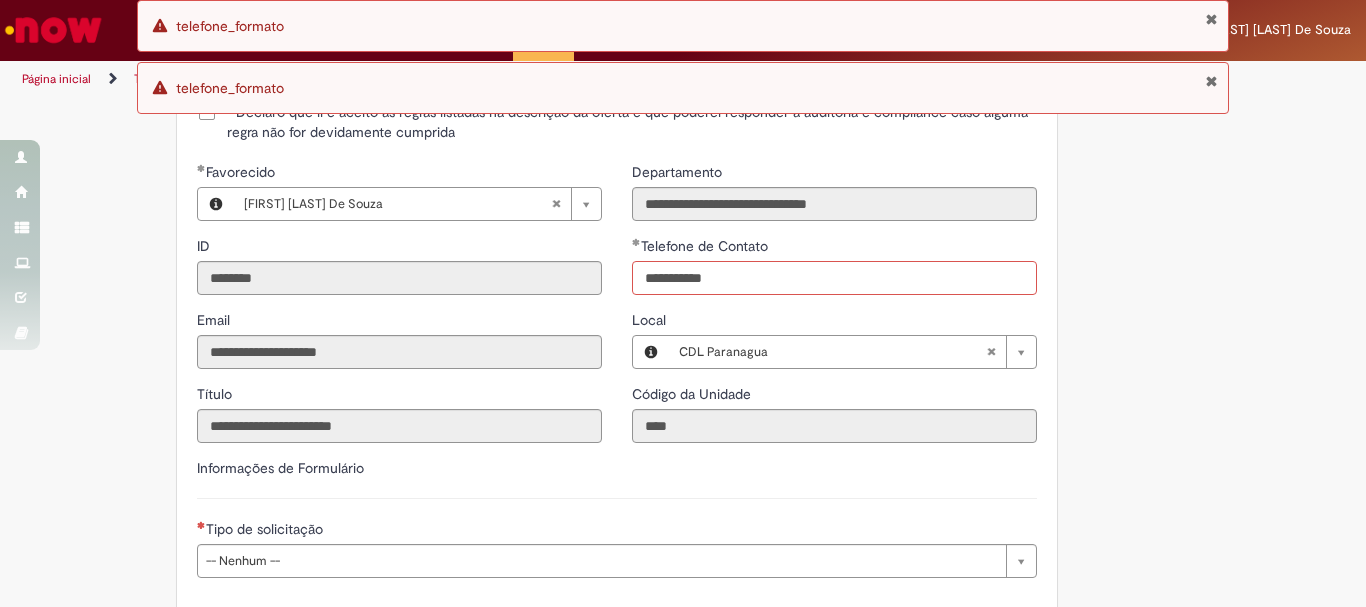 scroll, scrollTop: 2724, scrollLeft: 0, axis: vertical 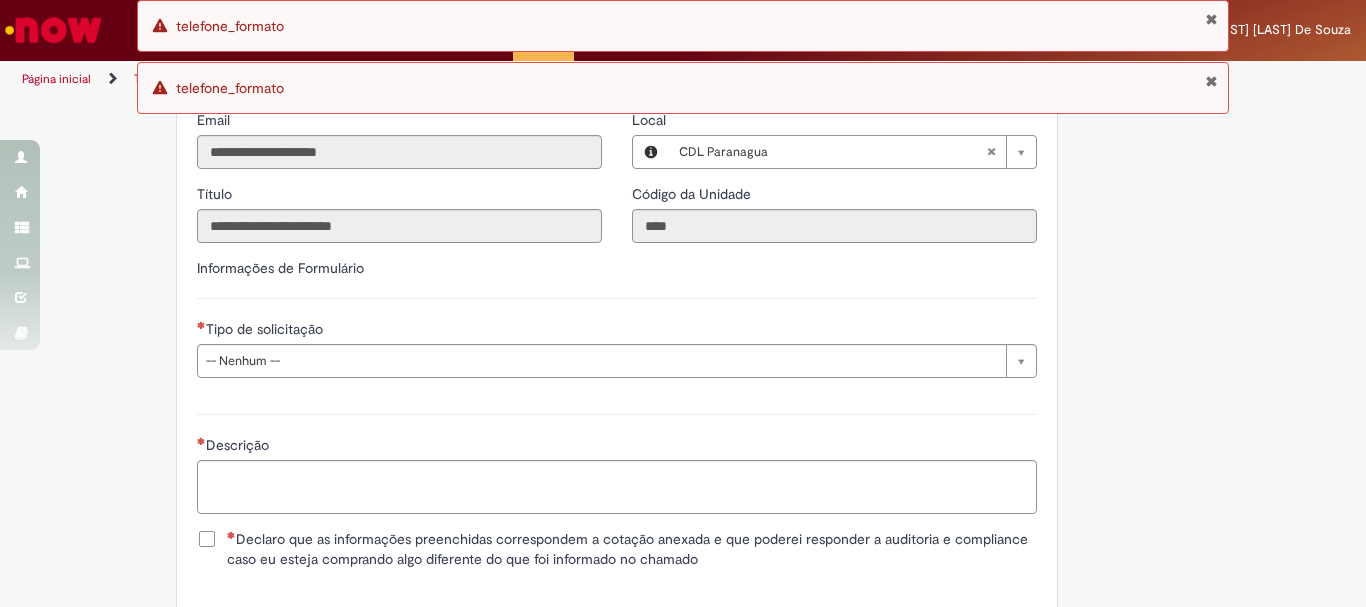 type on "**********" 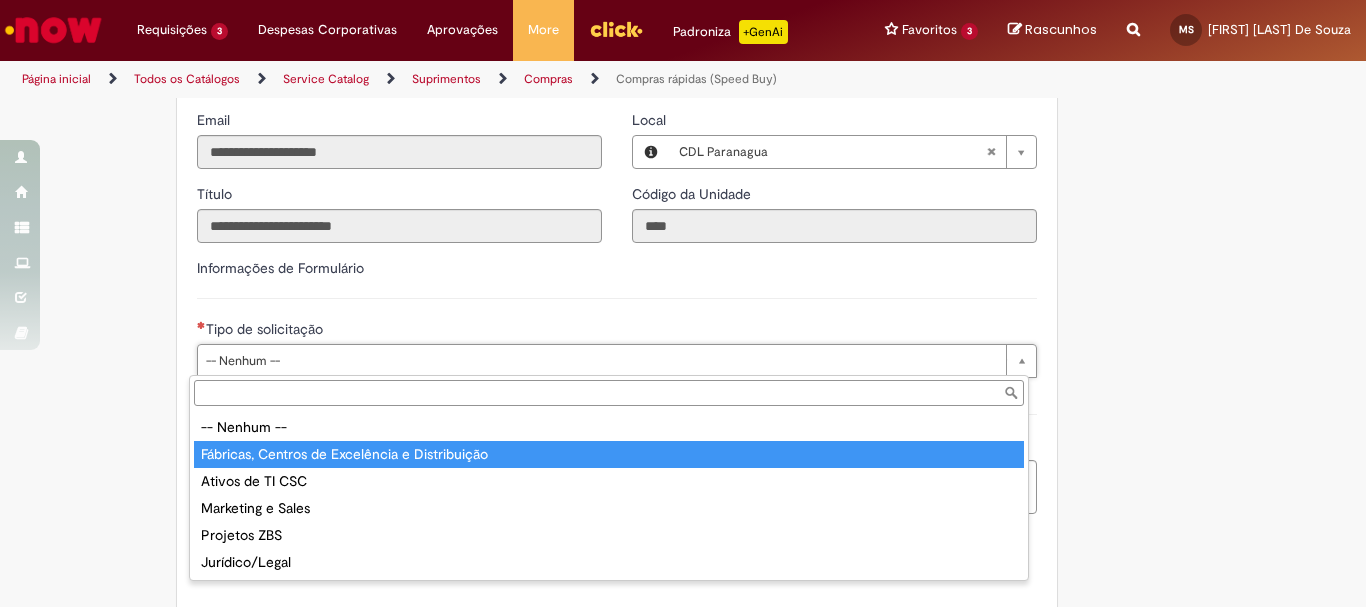 type on "**********" 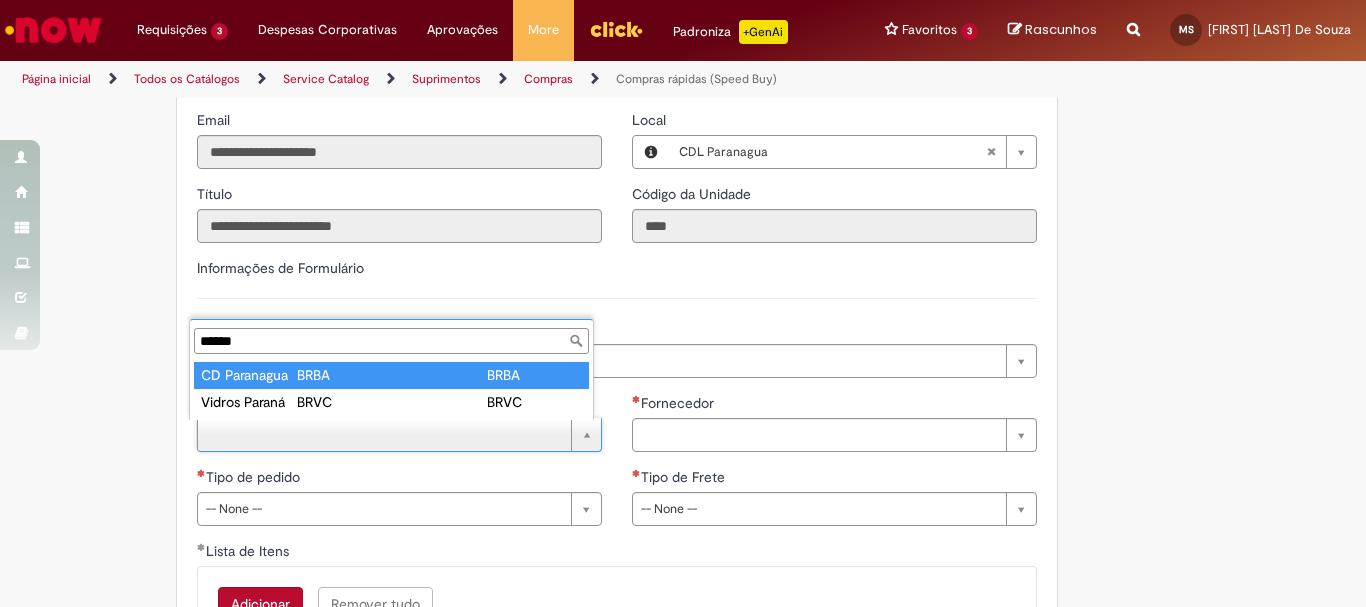 type on "******" 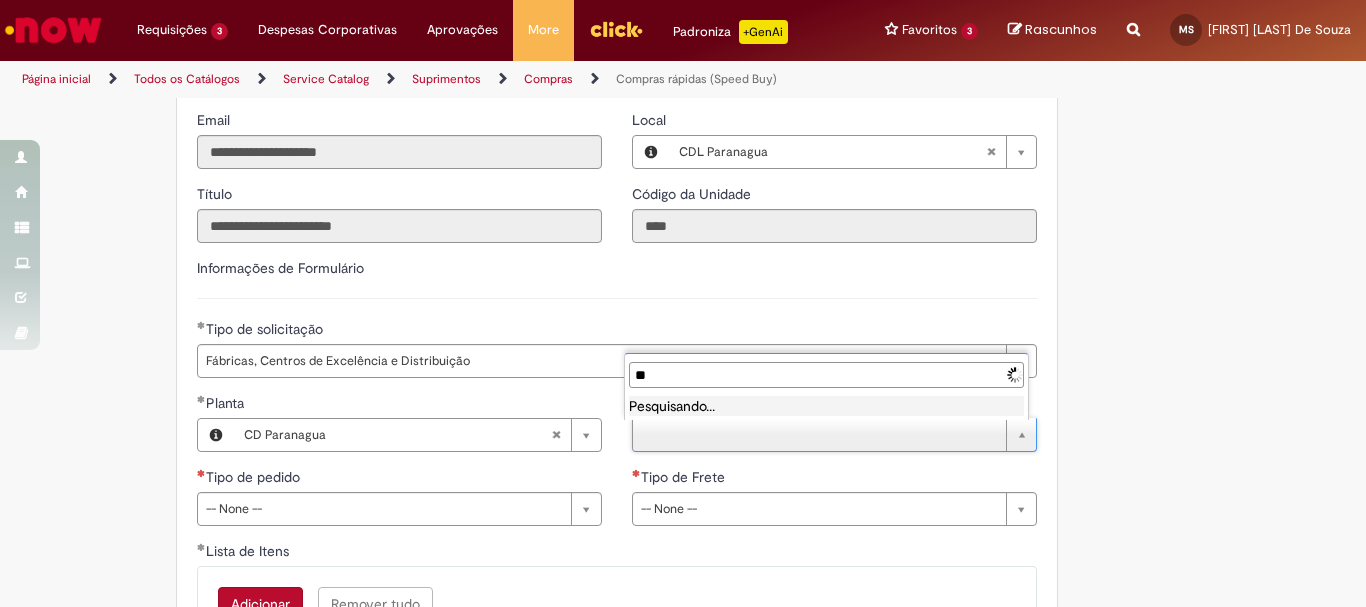 type on "*" 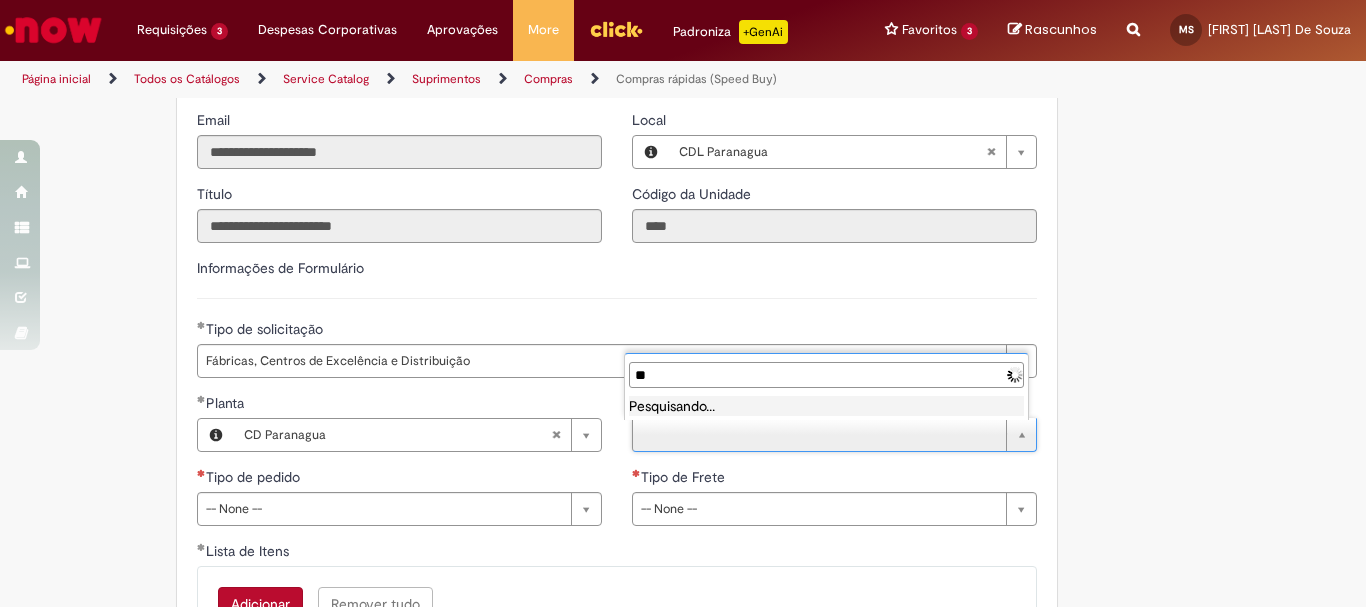 type on "*" 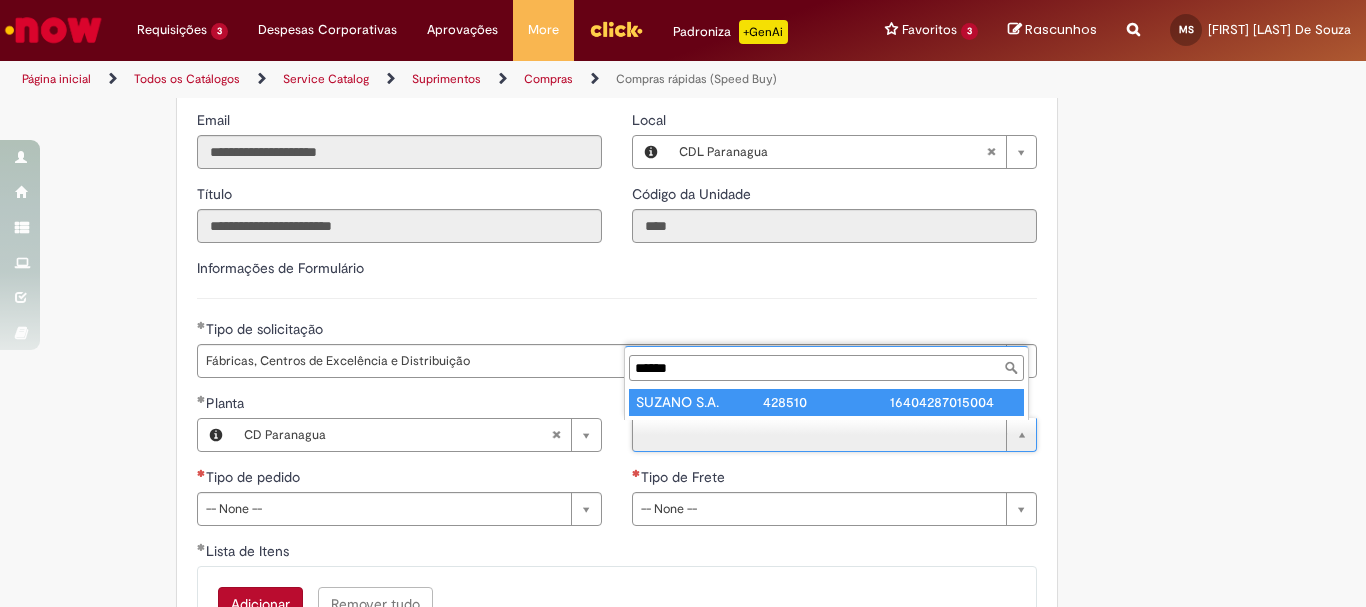 type on "******" 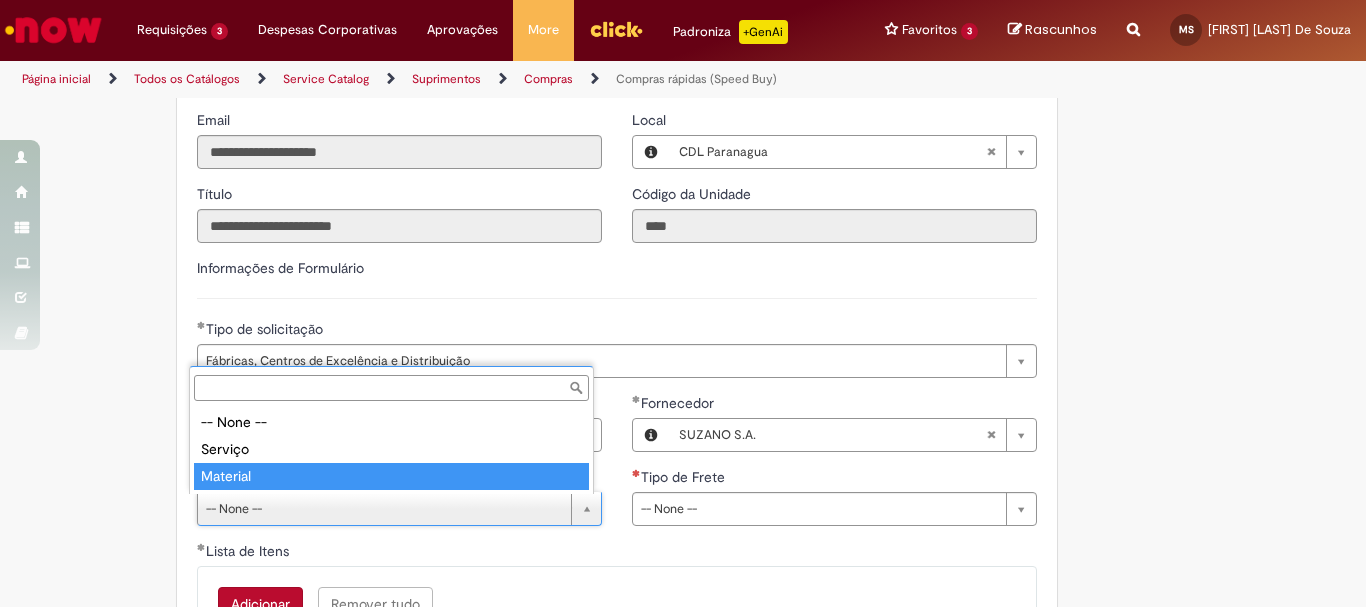 type on "********" 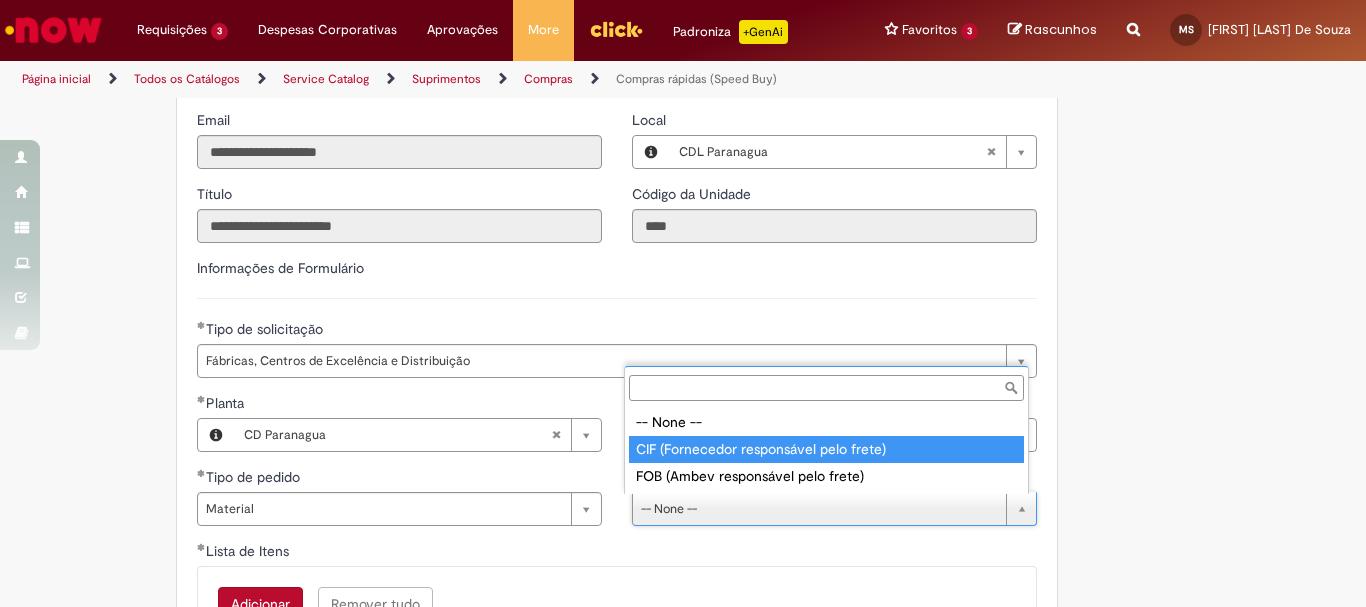 type on "**********" 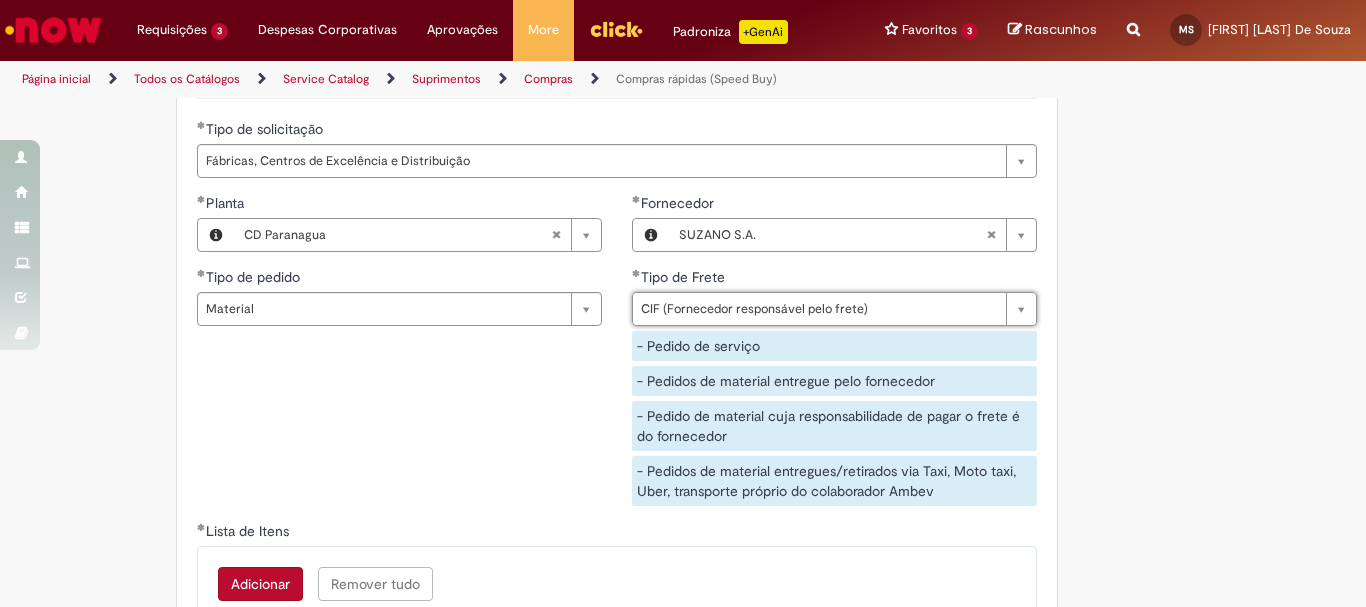 scroll, scrollTop: 3024, scrollLeft: 0, axis: vertical 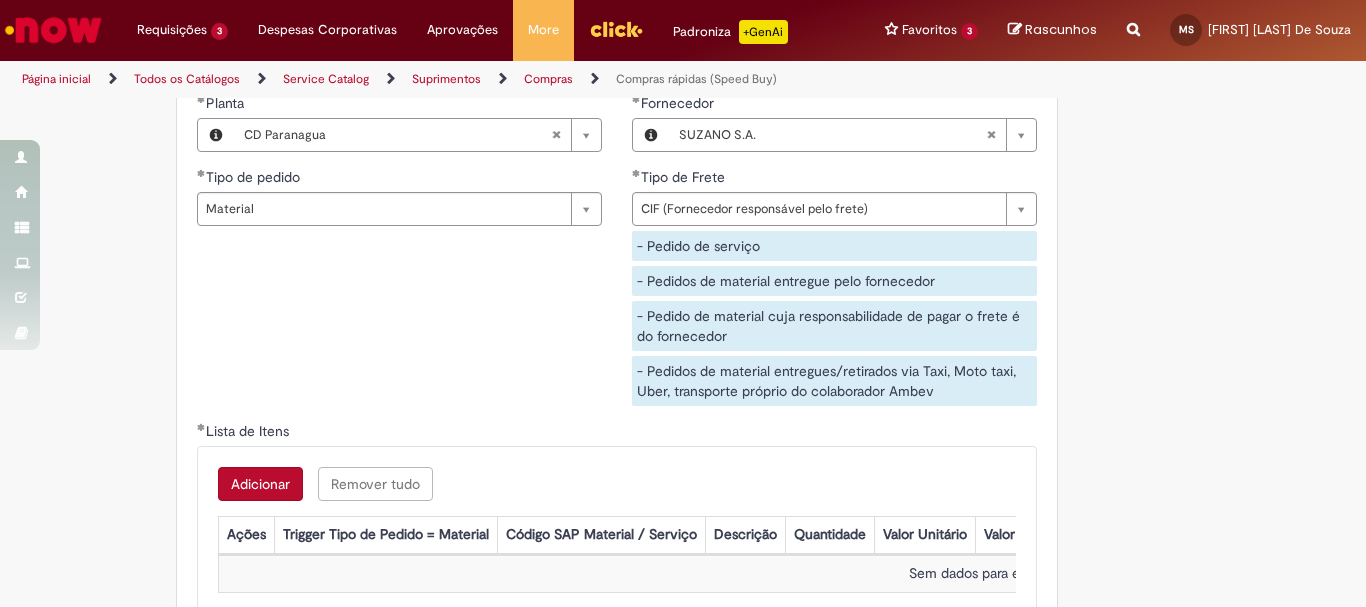 click on "Adicionar" at bounding box center [260, 484] 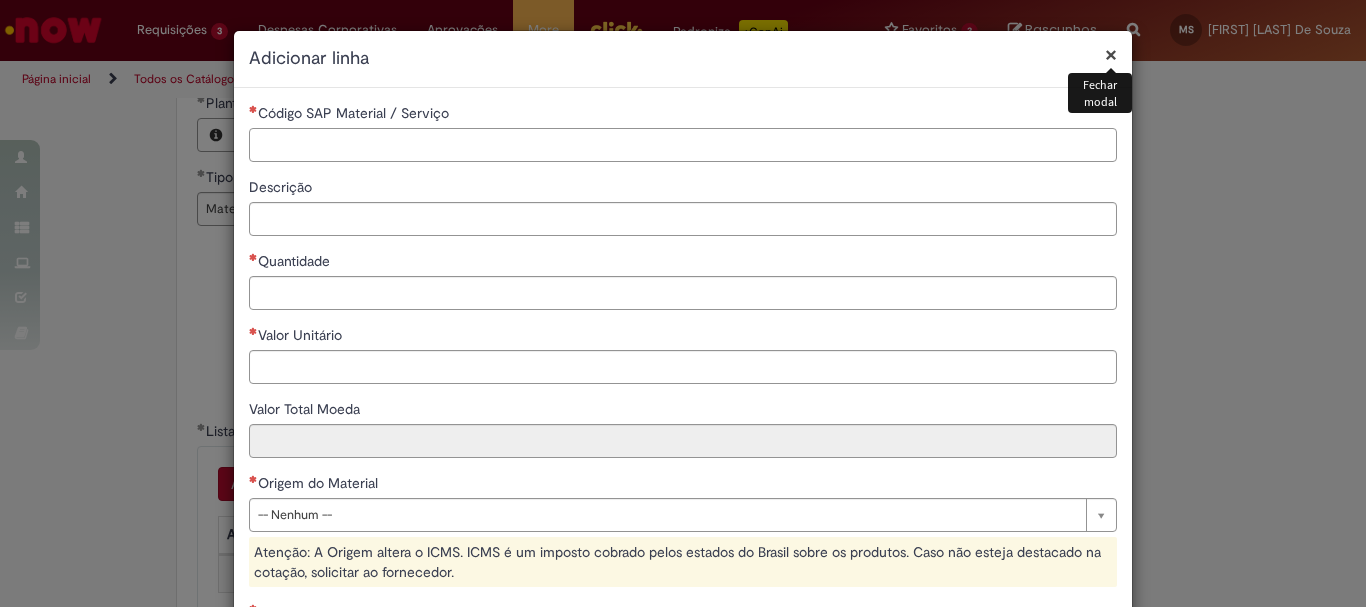 click on "Código SAP Material / Serviço" at bounding box center (683, 145) 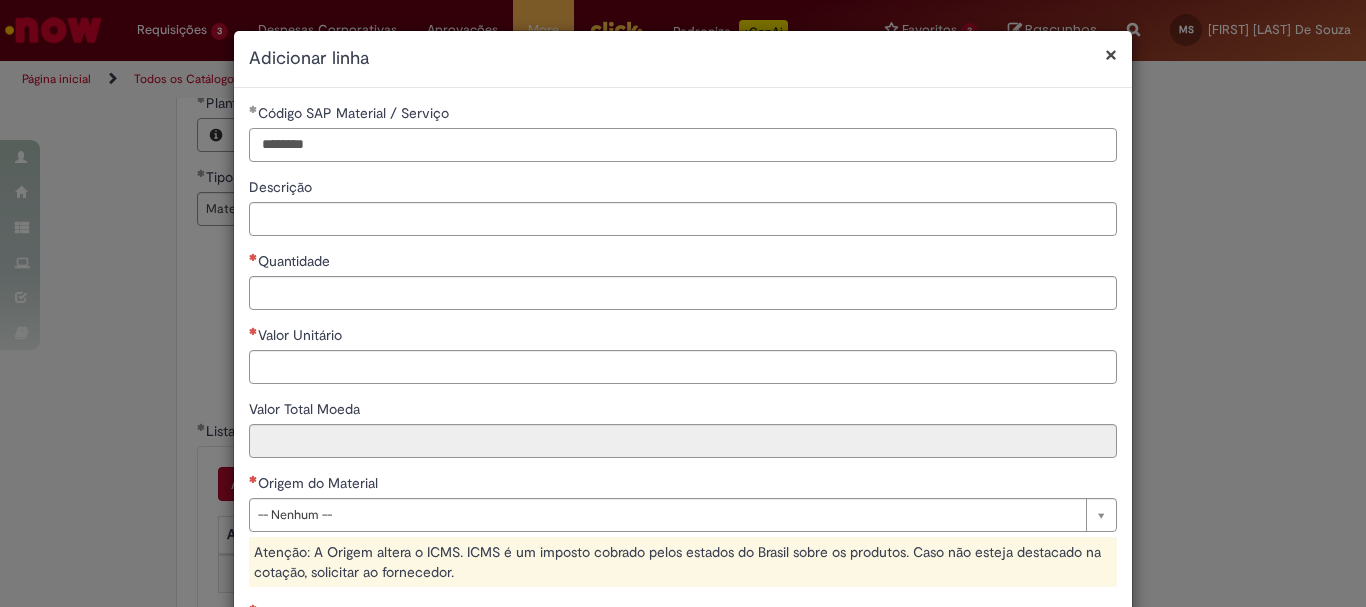 type on "********" 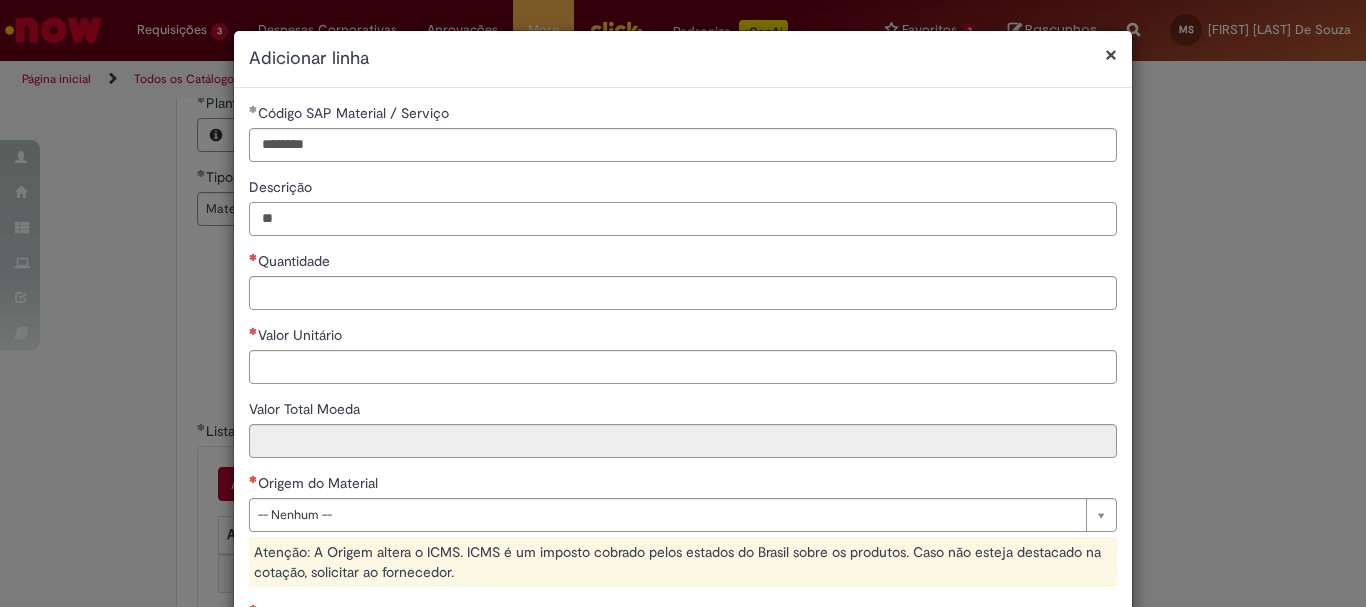 type on "*" 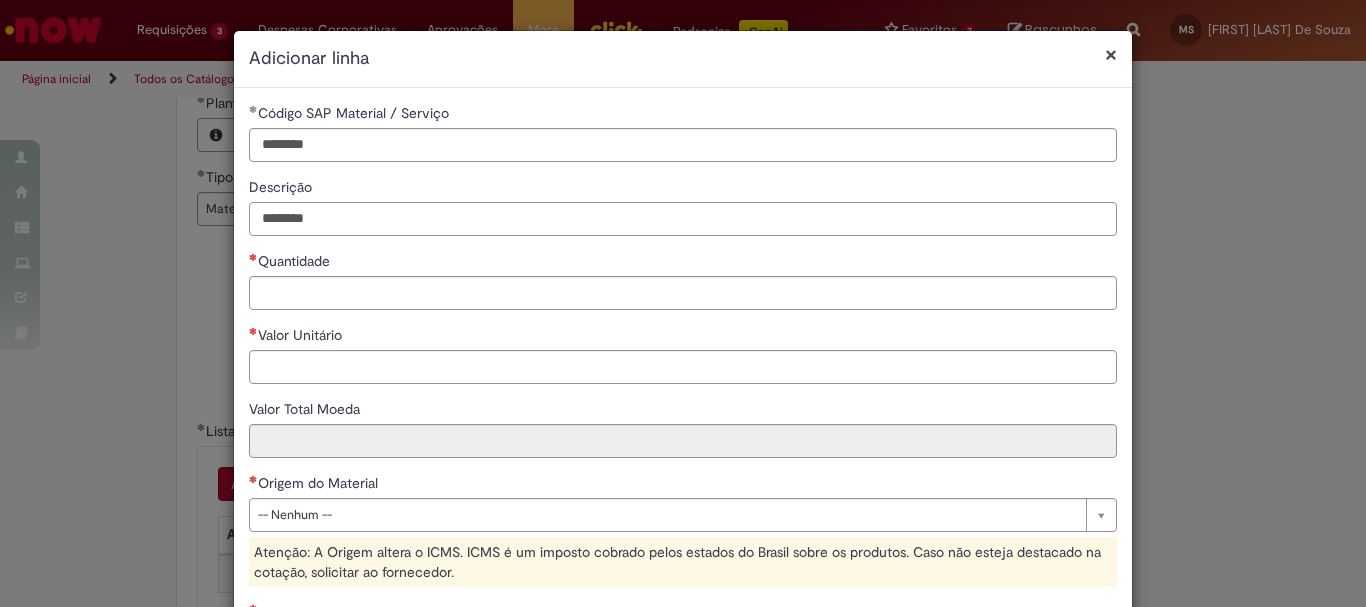 type on "********" 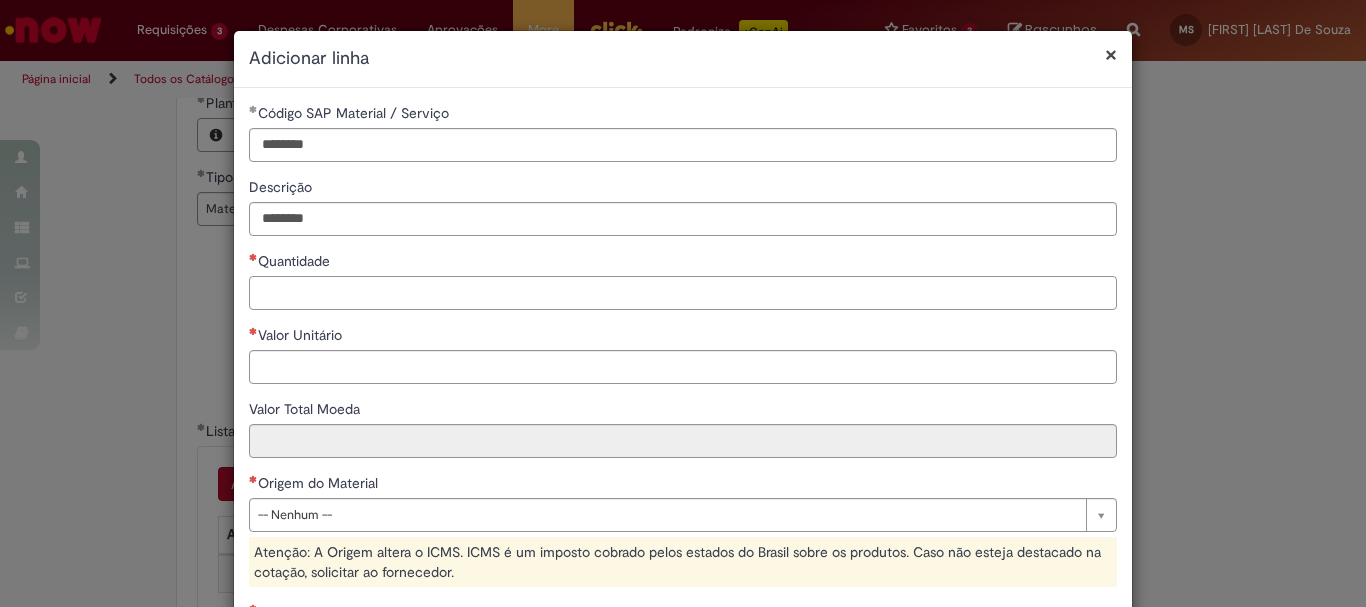 click on "Quantidade" at bounding box center (683, 293) 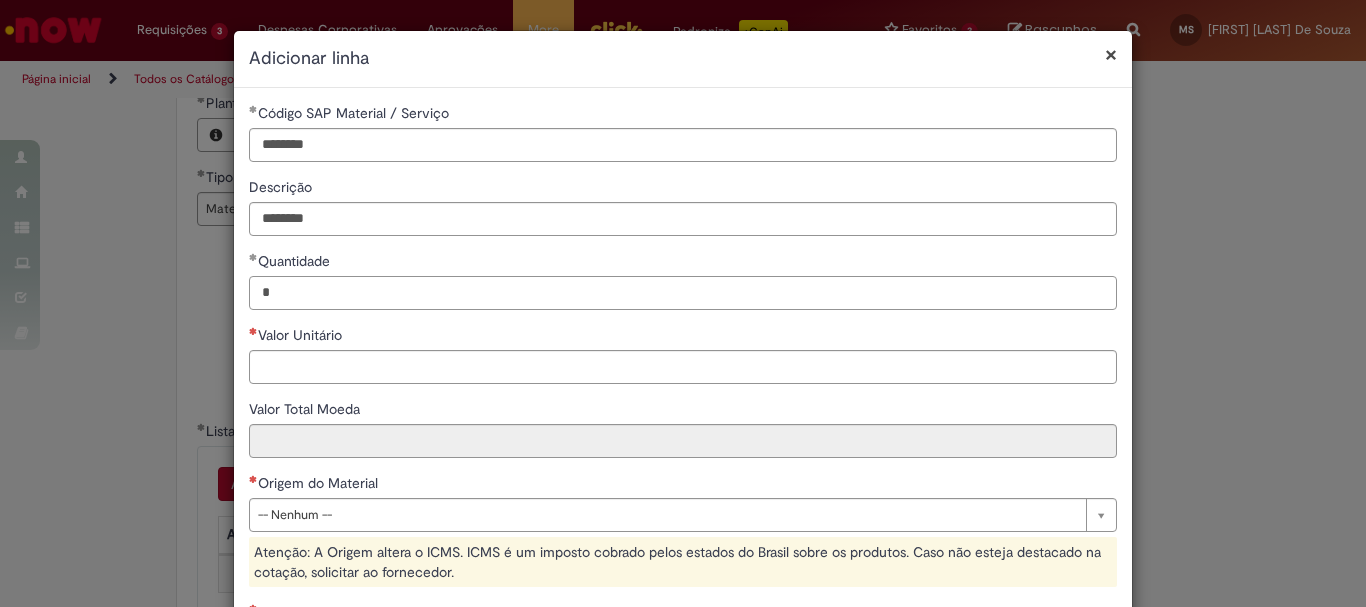 type on "*" 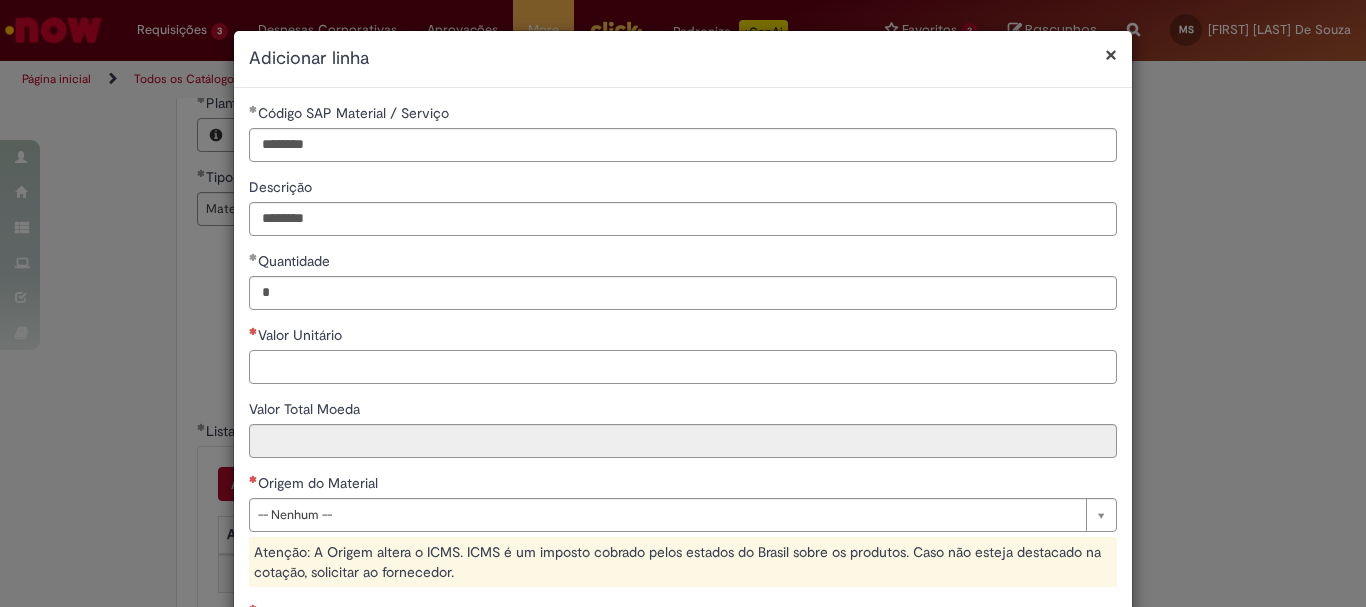 click on "Valor Unitário" at bounding box center [683, 367] 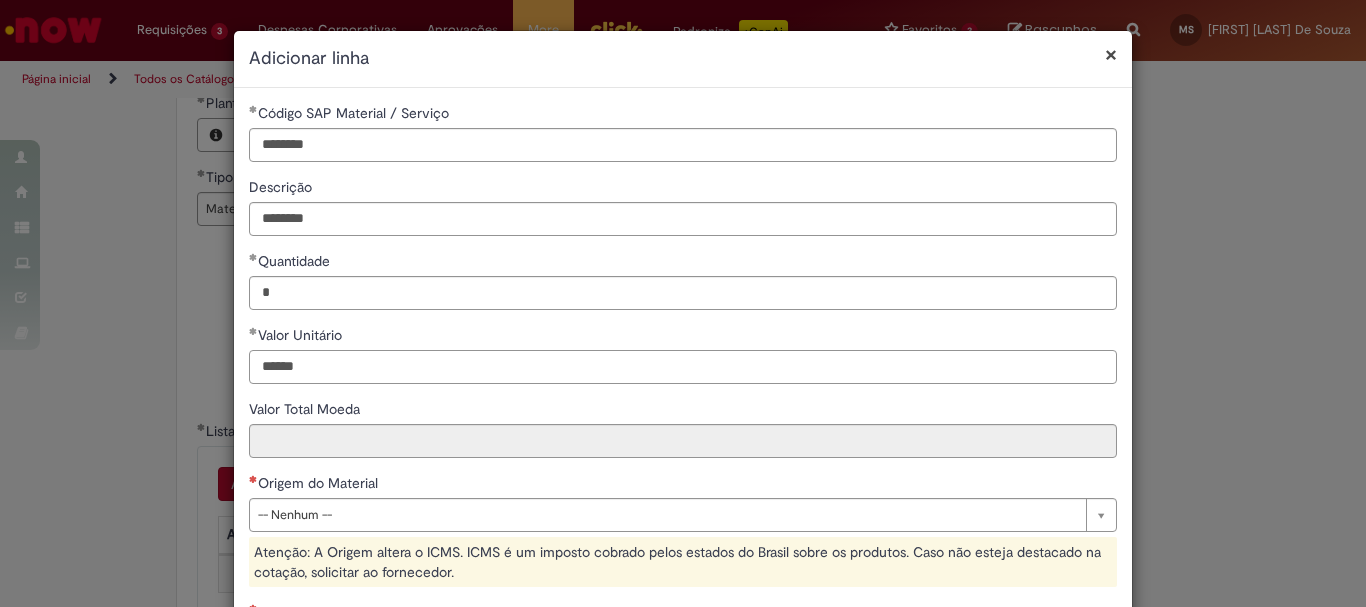 type on "******" 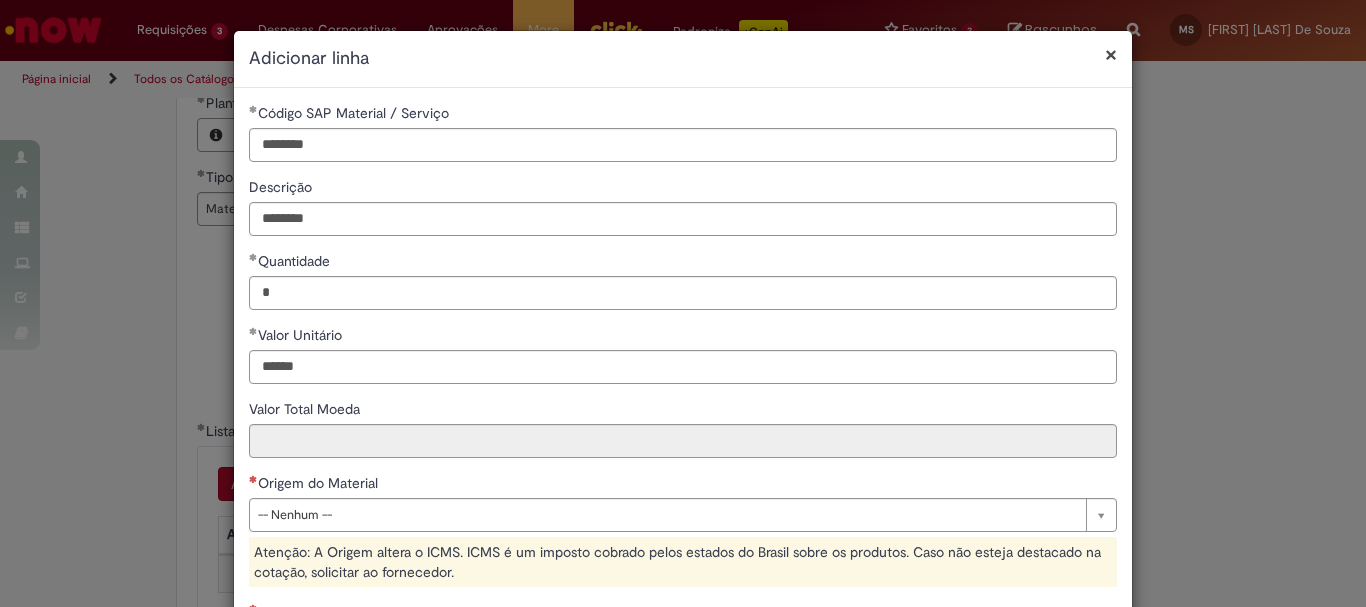 type on "********" 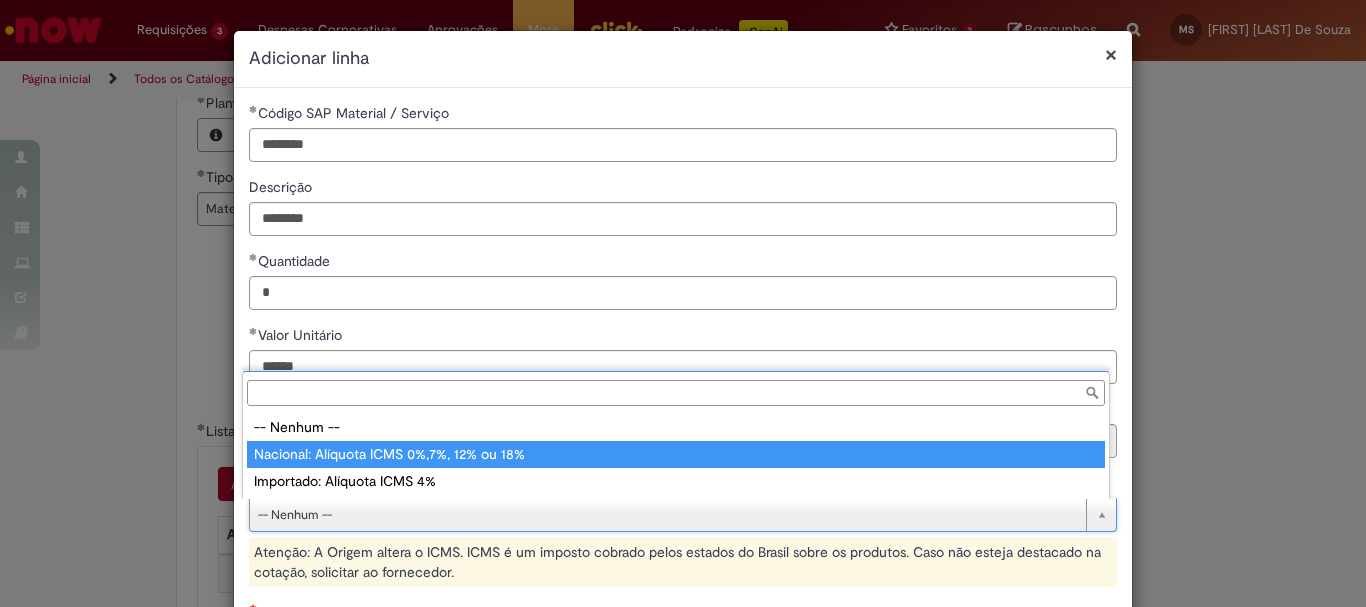 type on "**********" 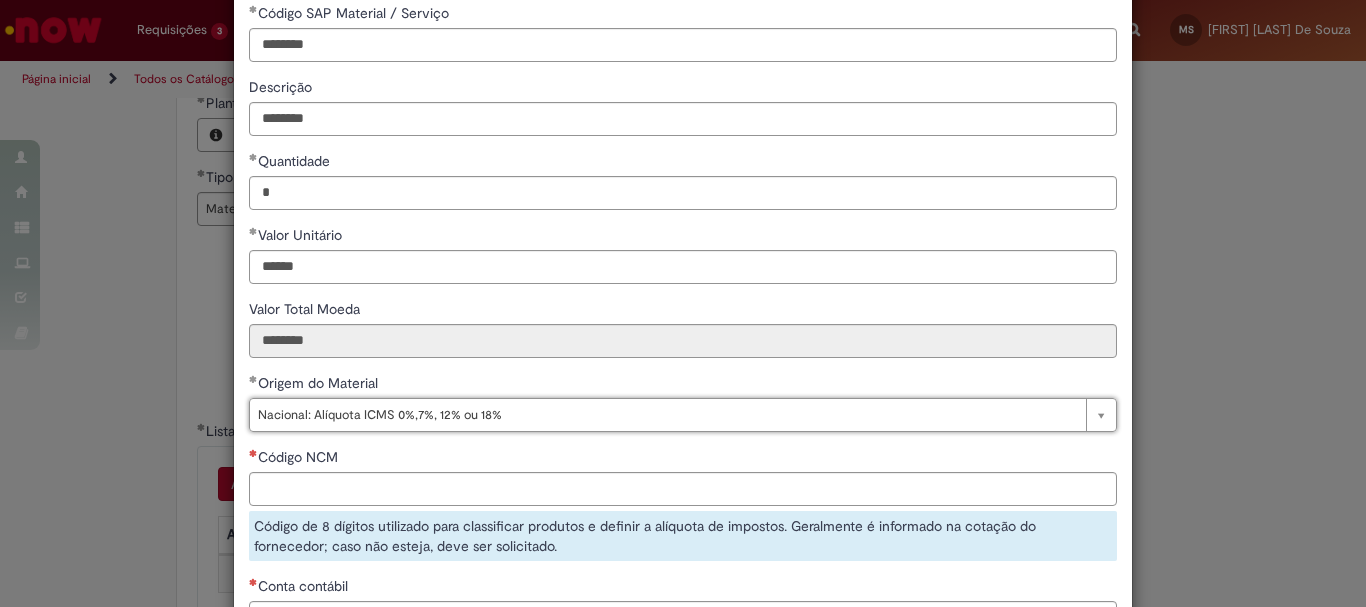 scroll, scrollTop: 300, scrollLeft: 0, axis: vertical 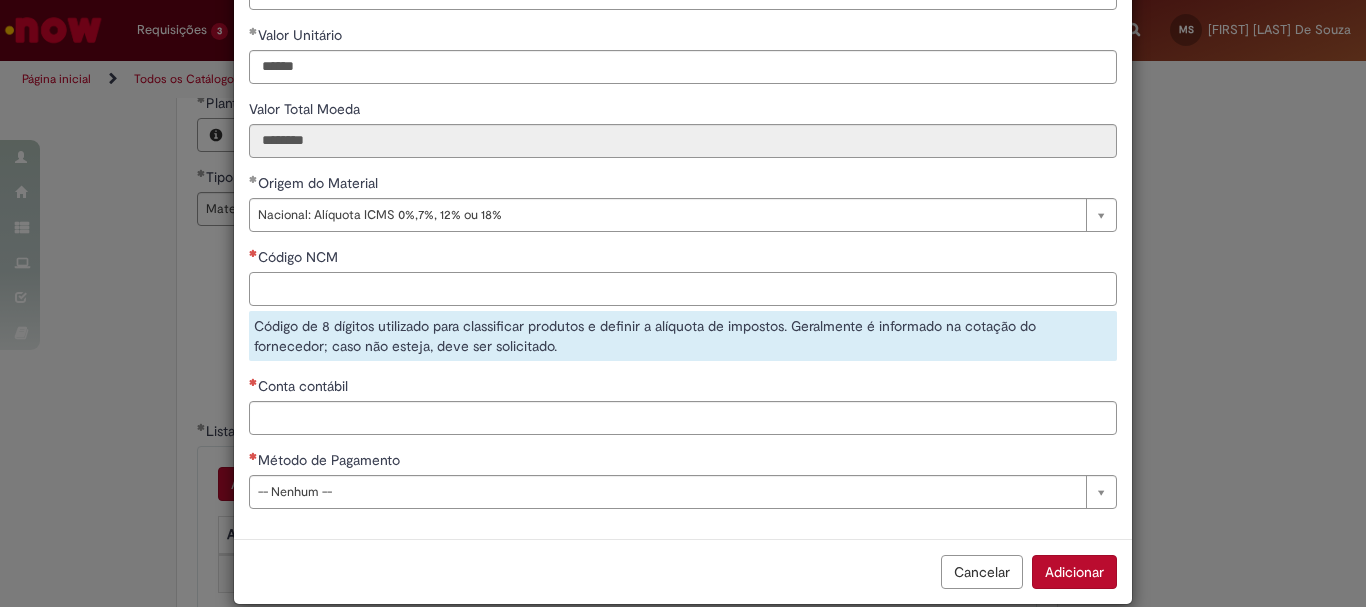 click on "Código NCM" at bounding box center [683, 289] 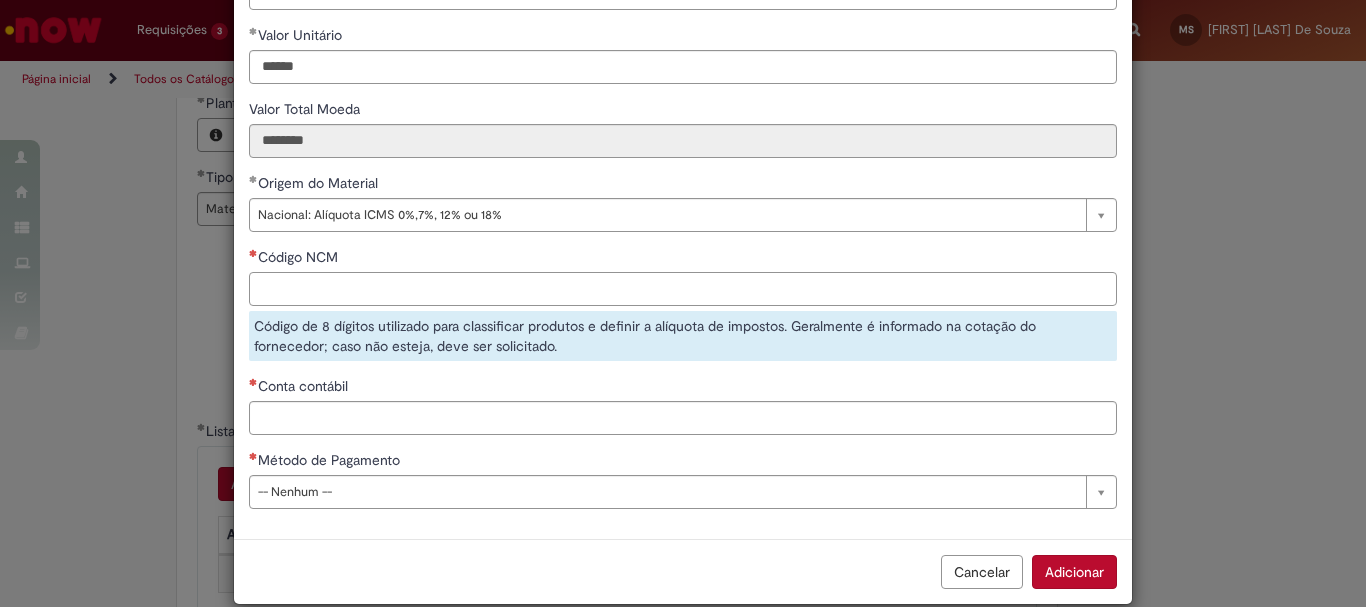 paste on "********" 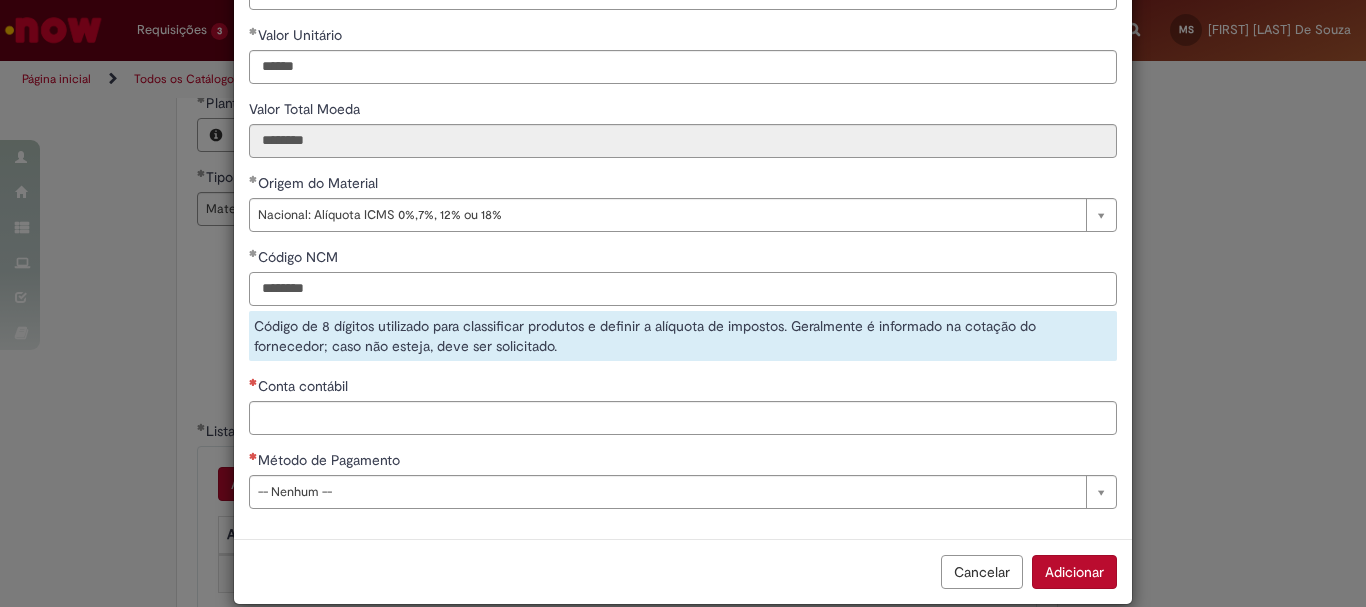 type on "********" 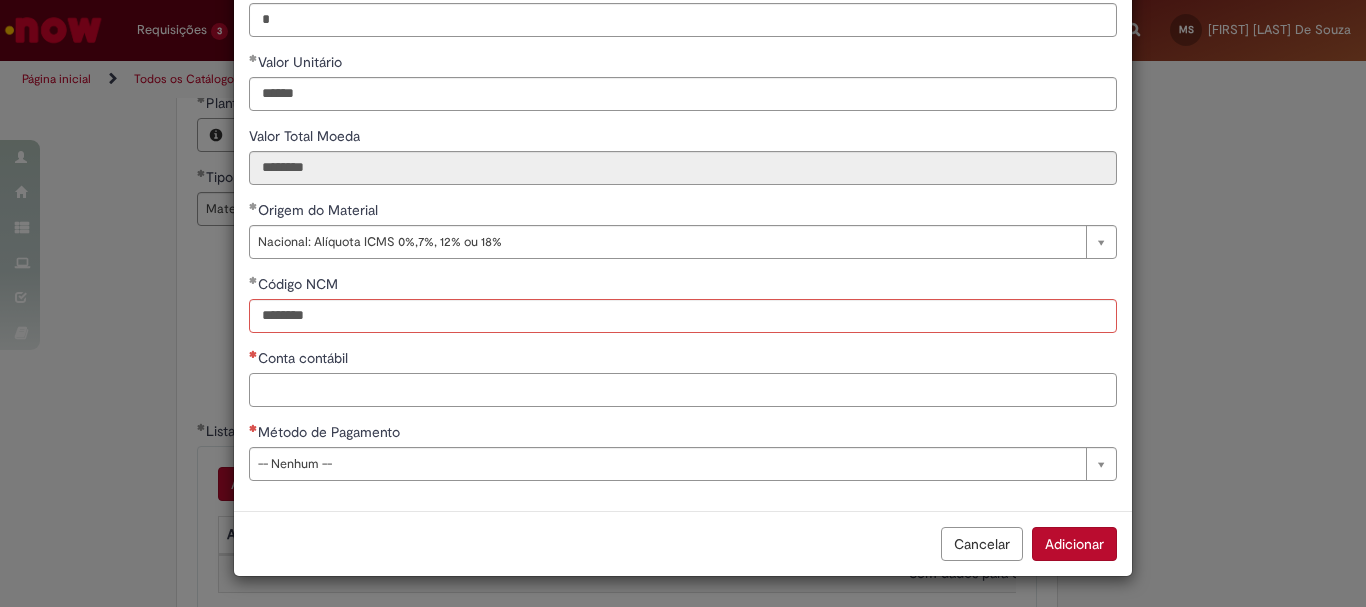 click on "**********" at bounding box center (683, 163) 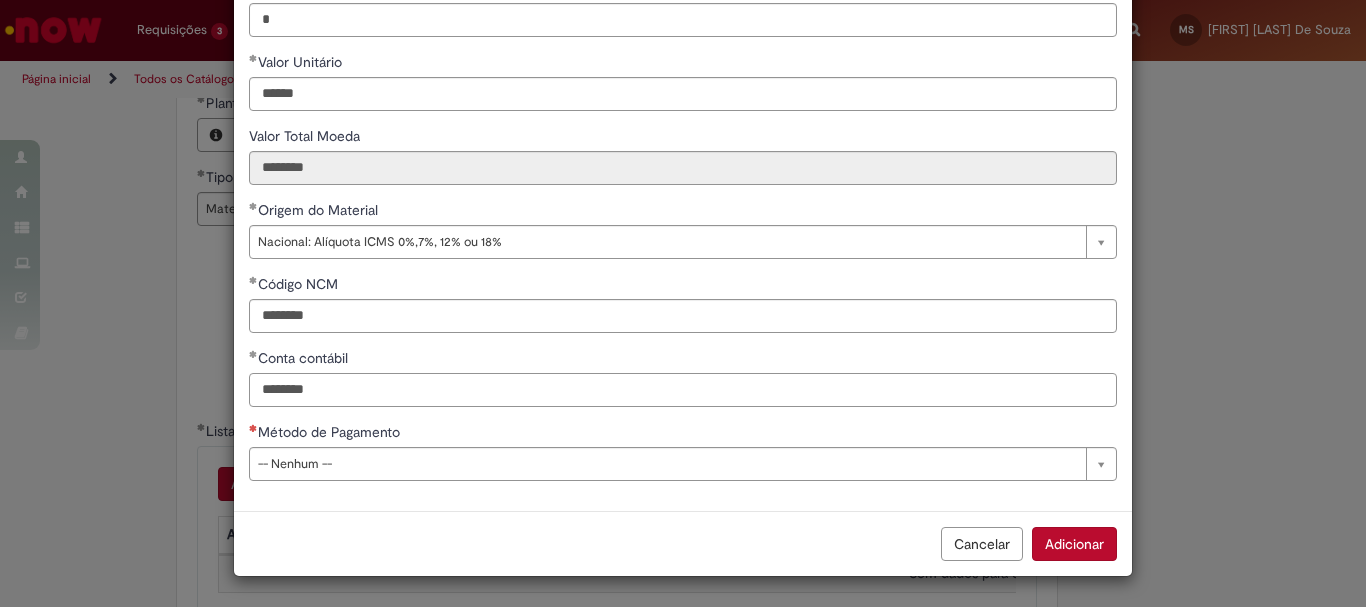 type on "********" 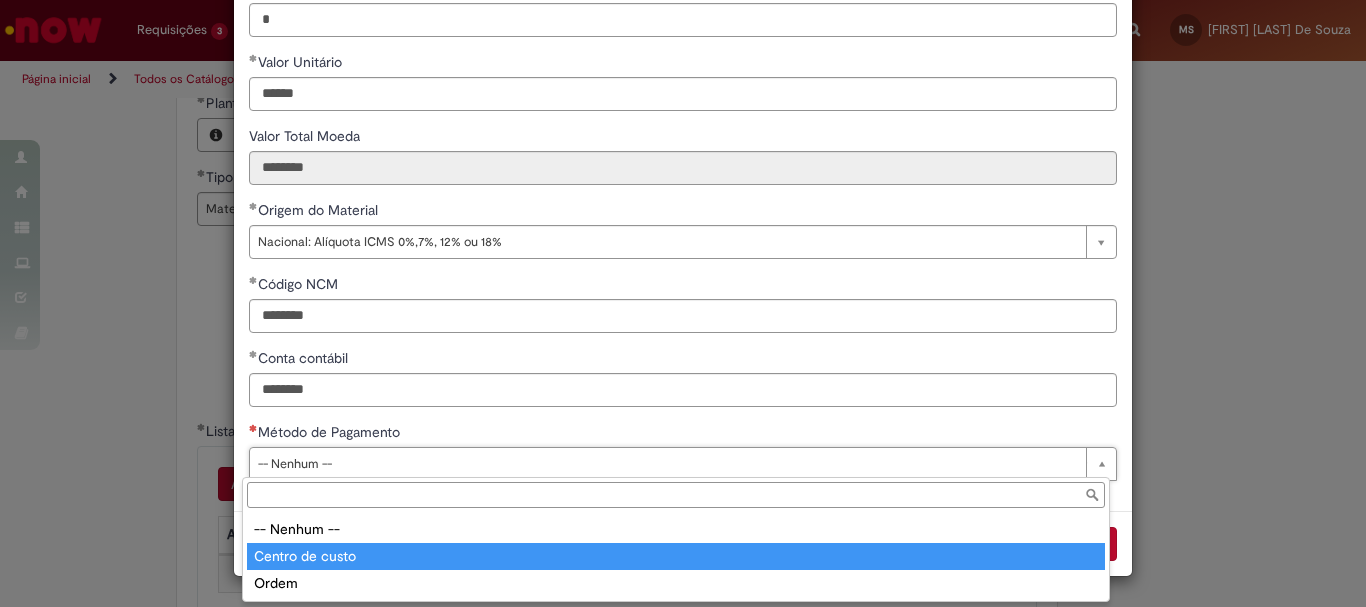 type on "**********" 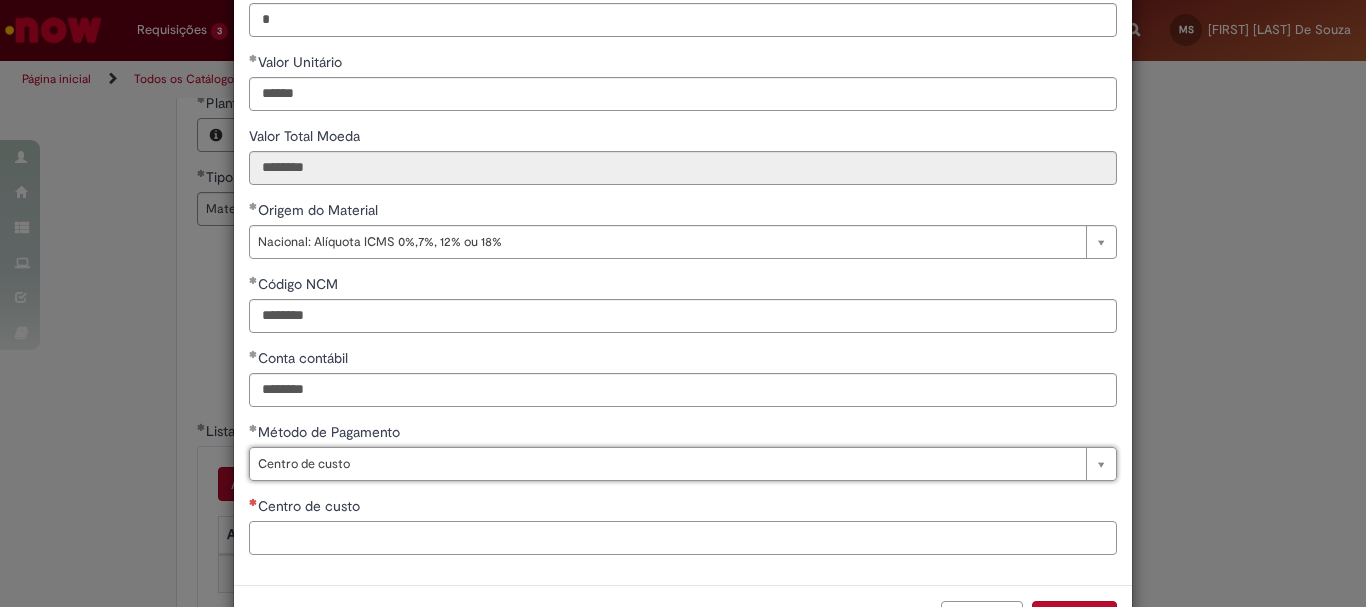 click on "Centro de custo" at bounding box center [683, 538] 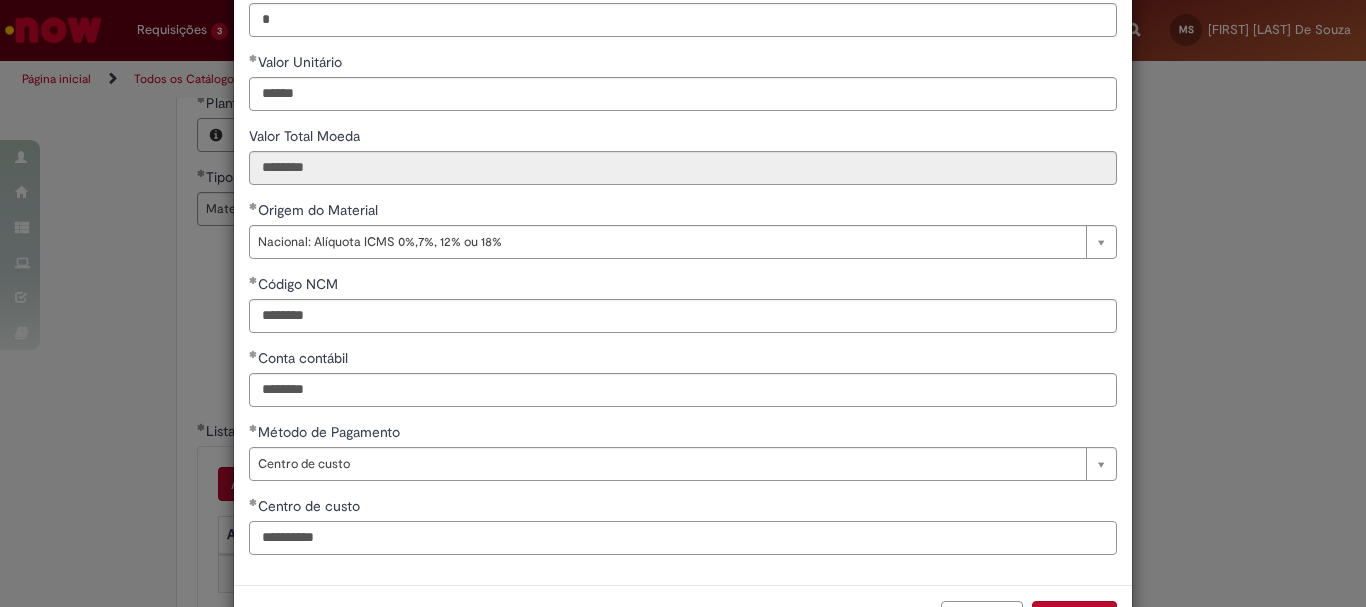 scroll, scrollTop: 347, scrollLeft: 0, axis: vertical 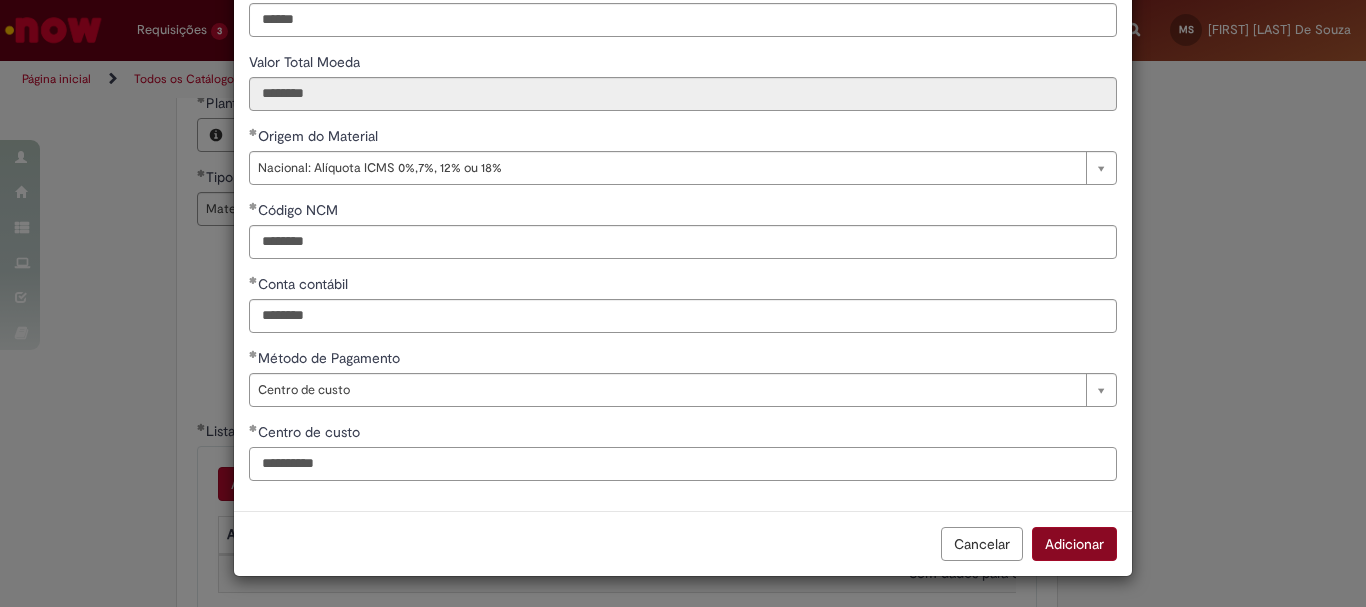type on "**********" 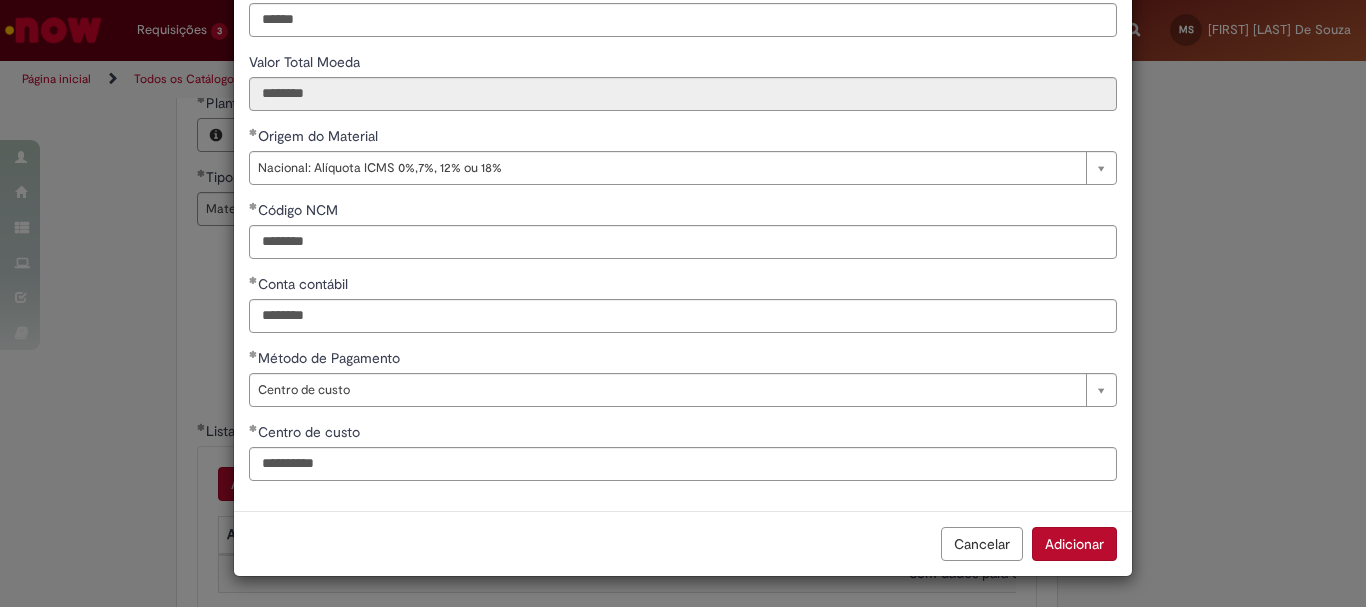 click on "Adicionar" at bounding box center [1074, 544] 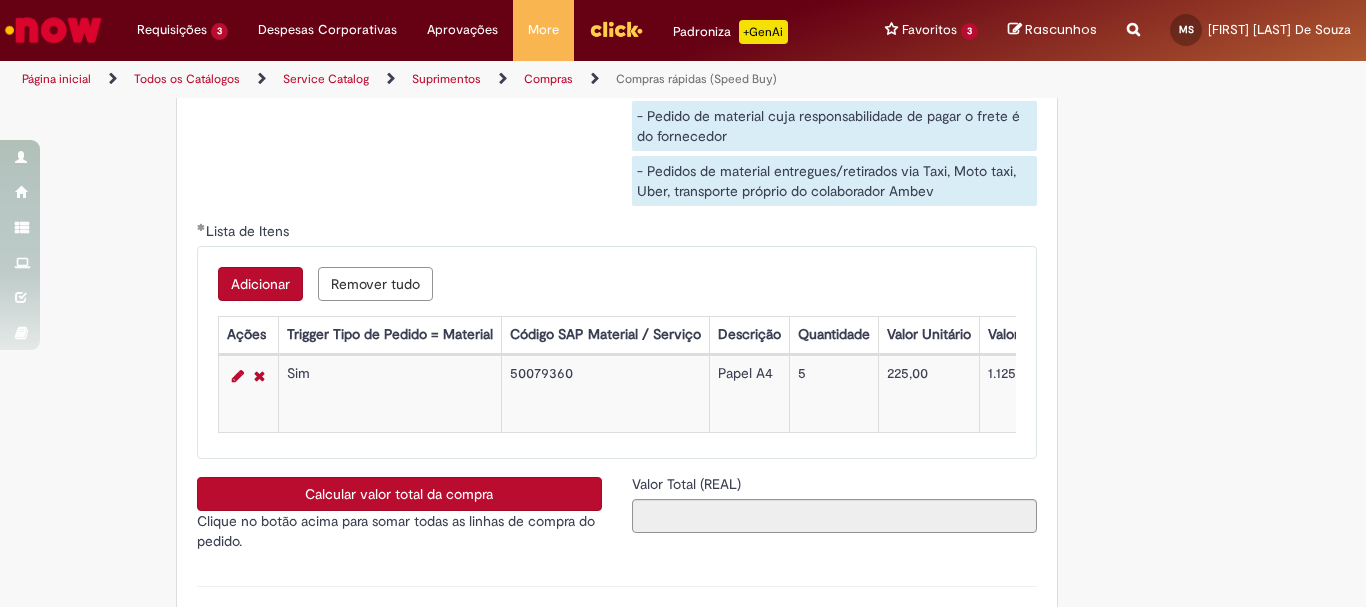 scroll, scrollTop: 3424, scrollLeft: 0, axis: vertical 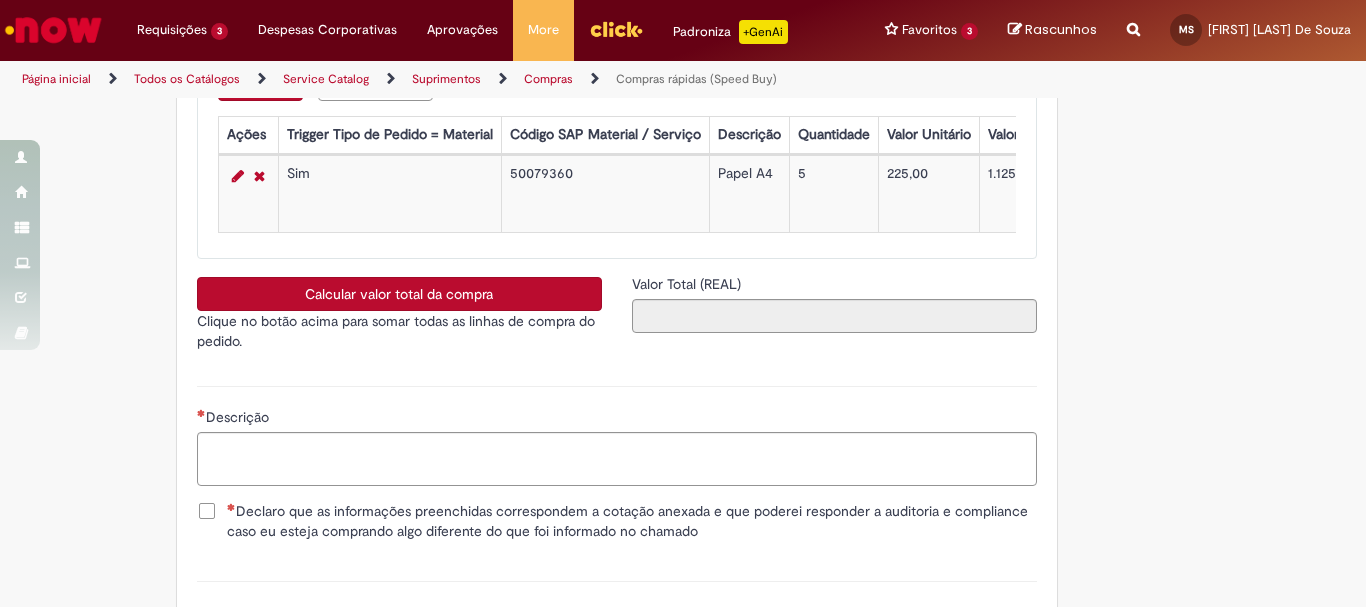 click on "Calcular valor total da compra" at bounding box center (399, 294) 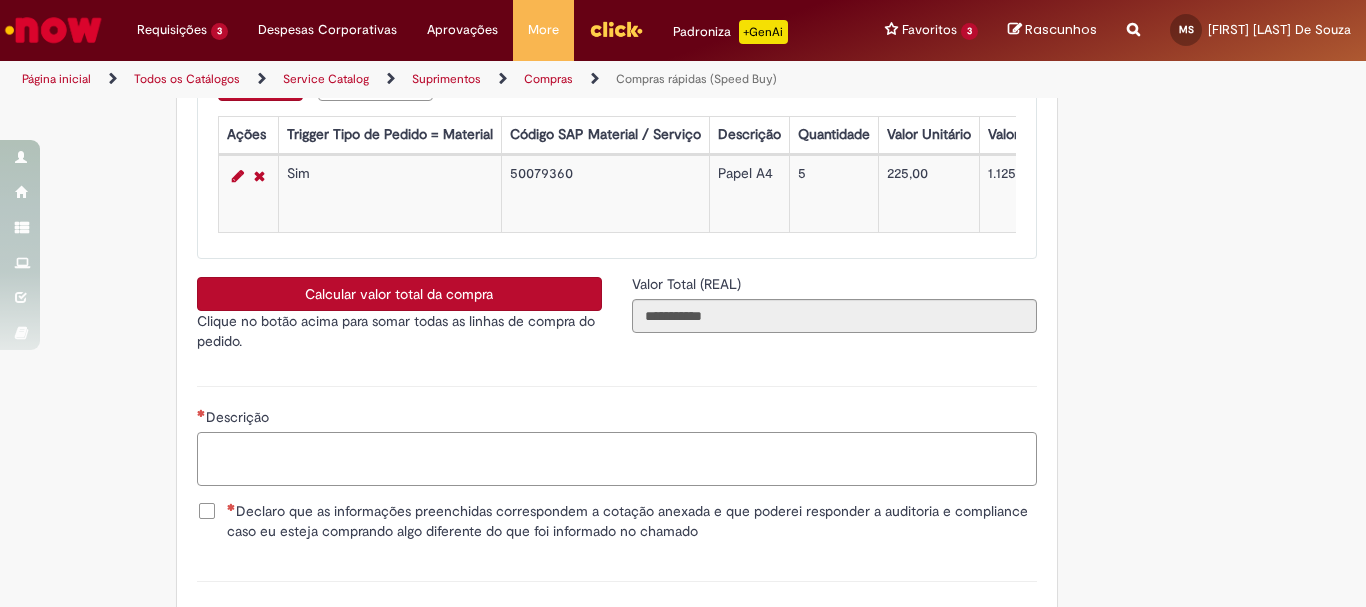 click on "Descrição" at bounding box center (617, 459) 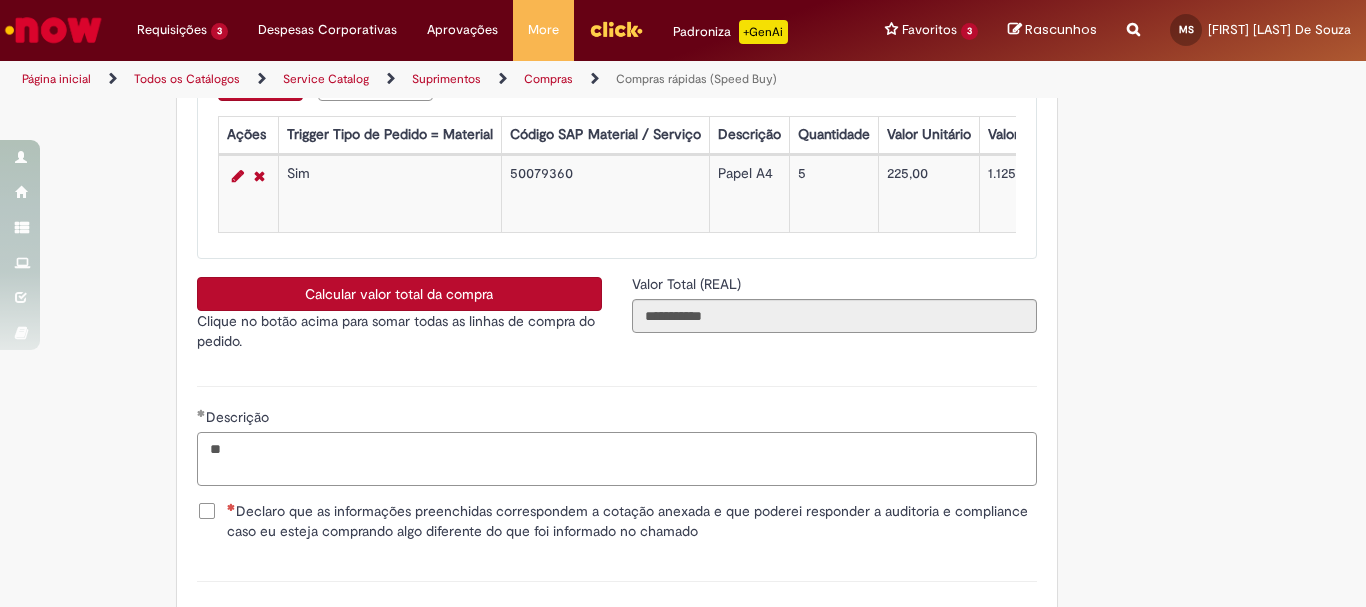 type on "*" 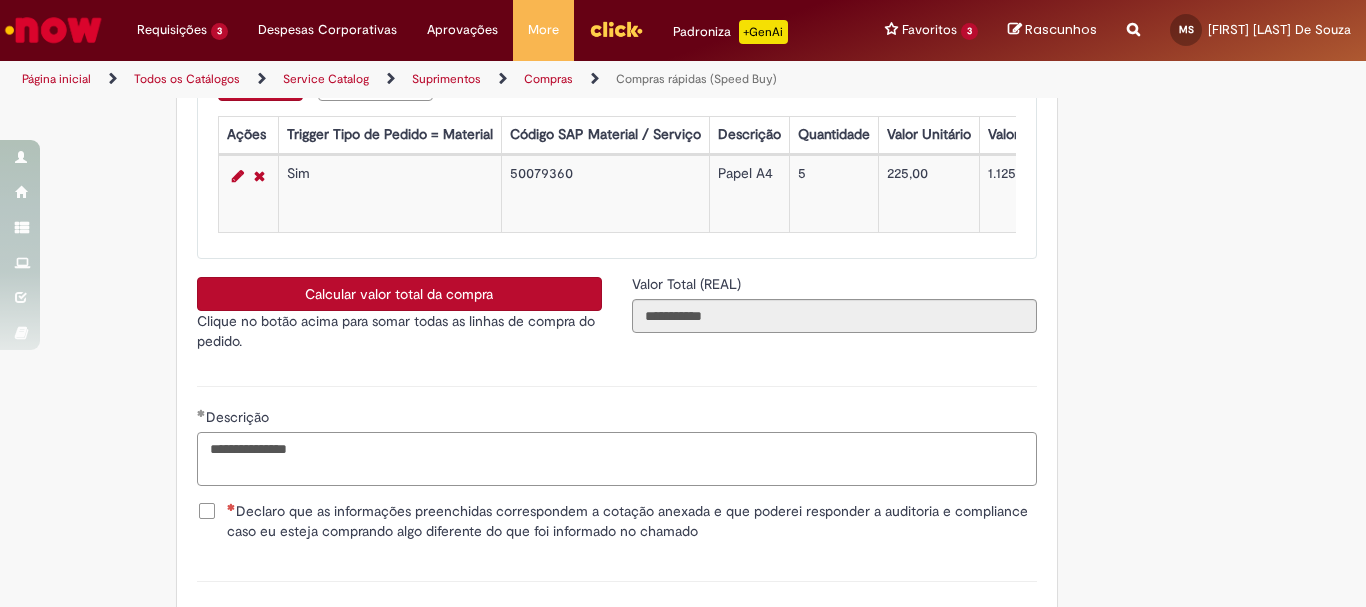 type on "**********" 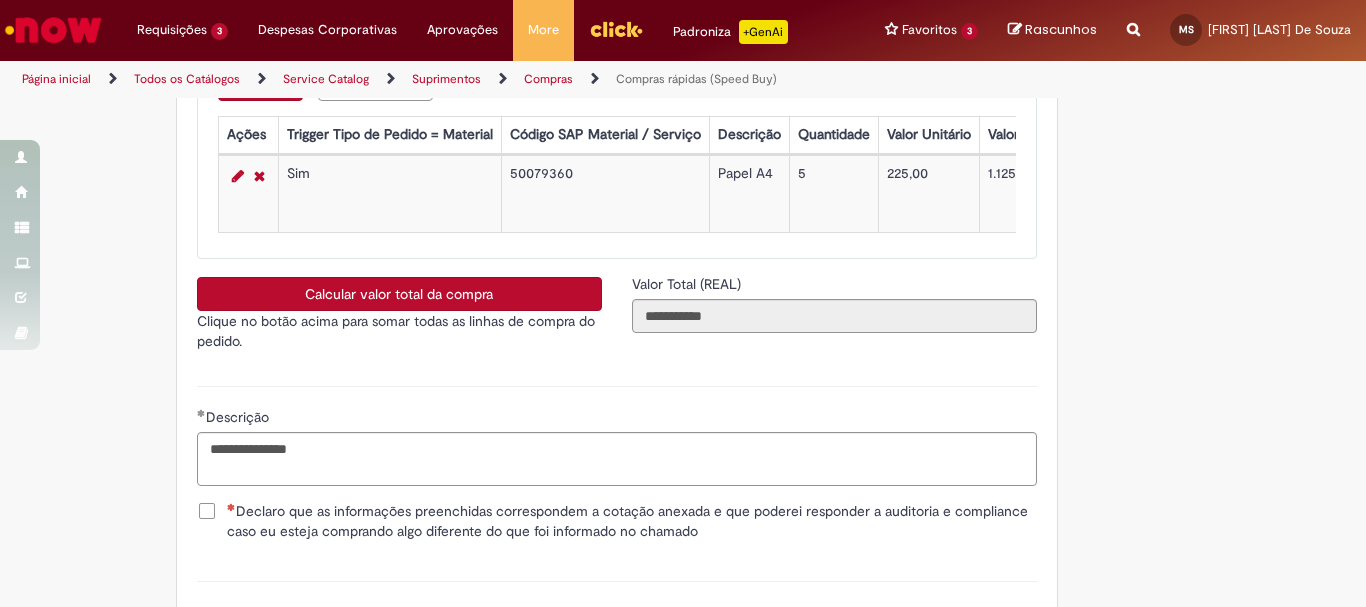click on "Declaro que as informações preenchidas correspondem a cotação anexada e que poderei responder a auditoria e compliance caso eu esteja comprando algo diferente do que foi informado no chamado" at bounding box center [632, 521] 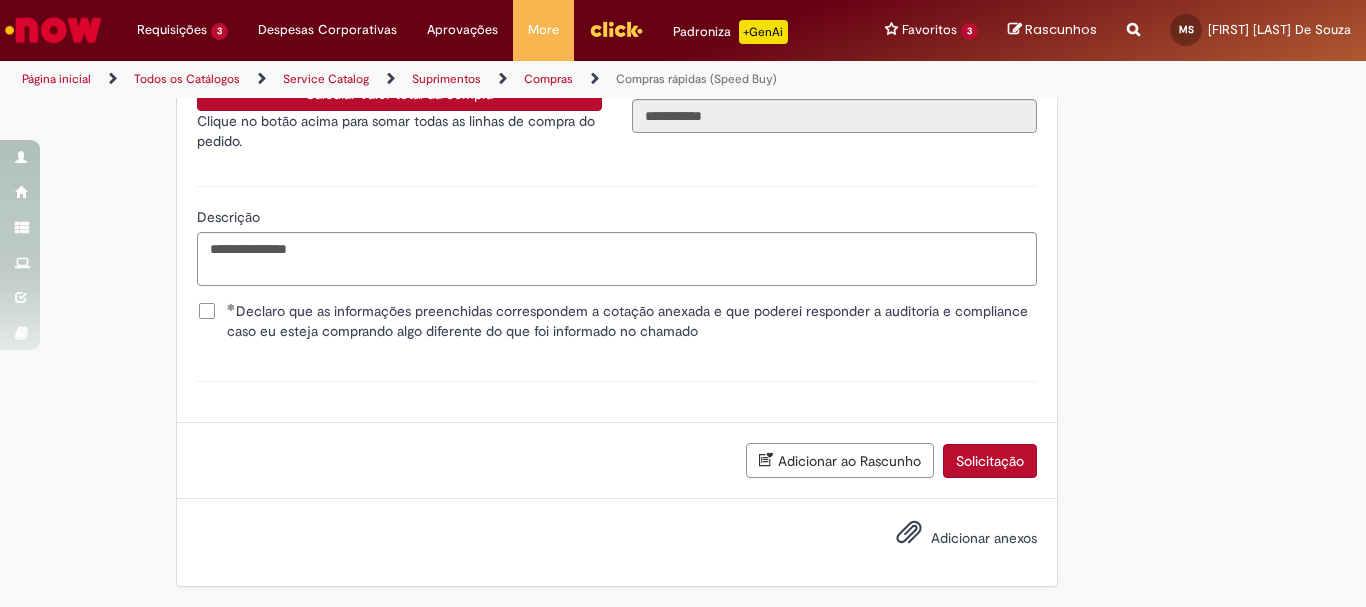 scroll, scrollTop: 3641, scrollLeft: 0, axis: vertical 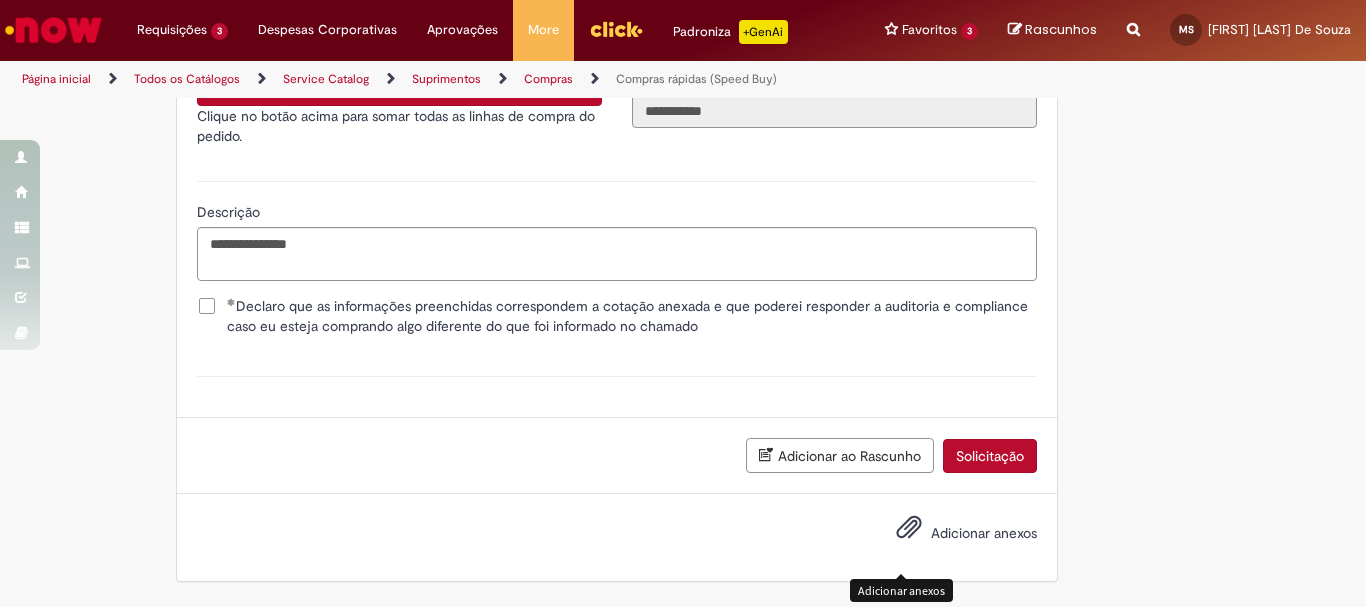 click at bounding box center (909, 528) 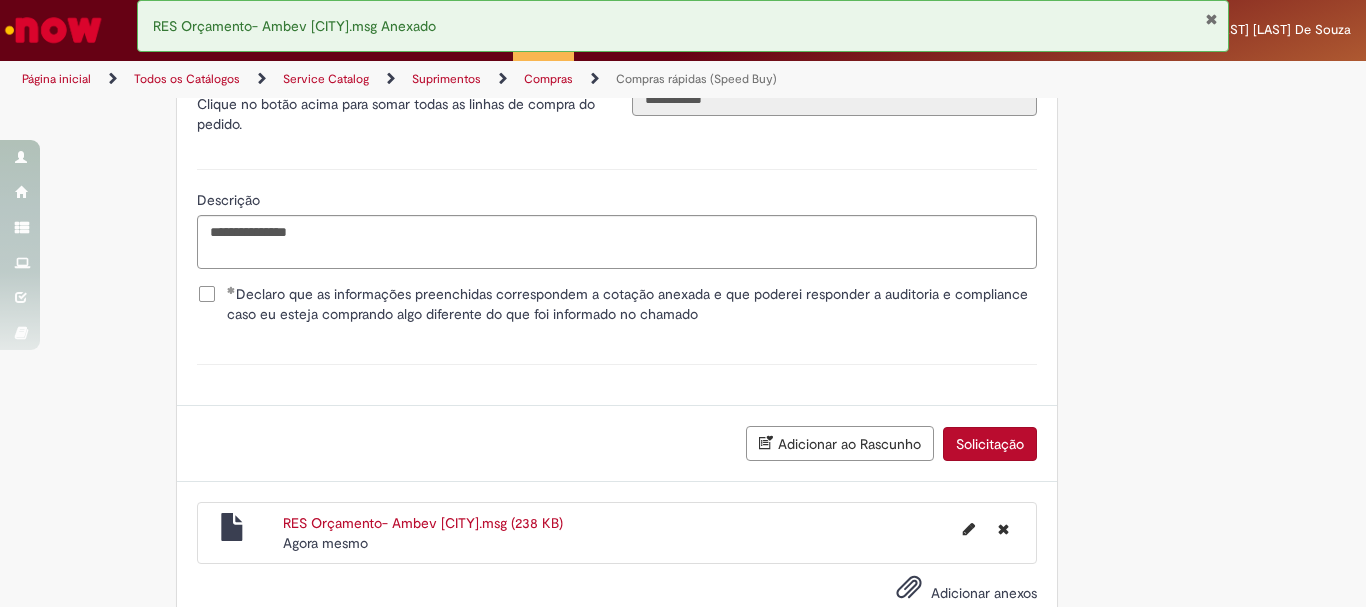click on "Solicitação" at bounding box center [990, 444] 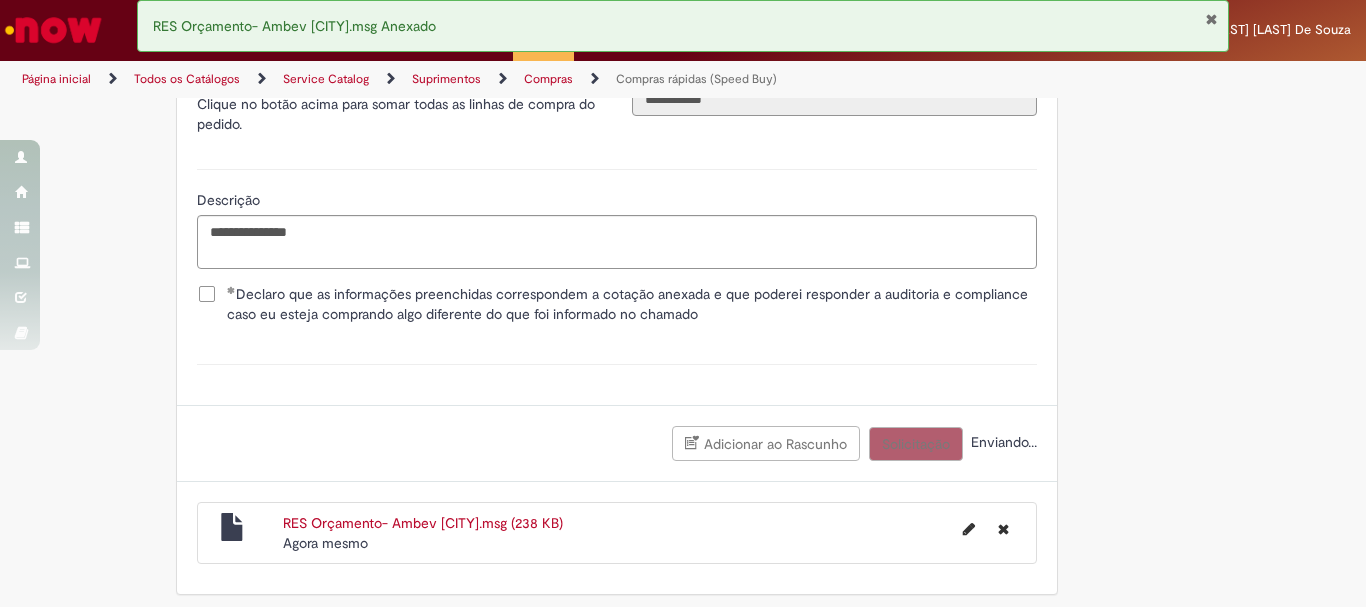 scroll, scrollTop: 2285, scrollLeft: 0, axis: vertical 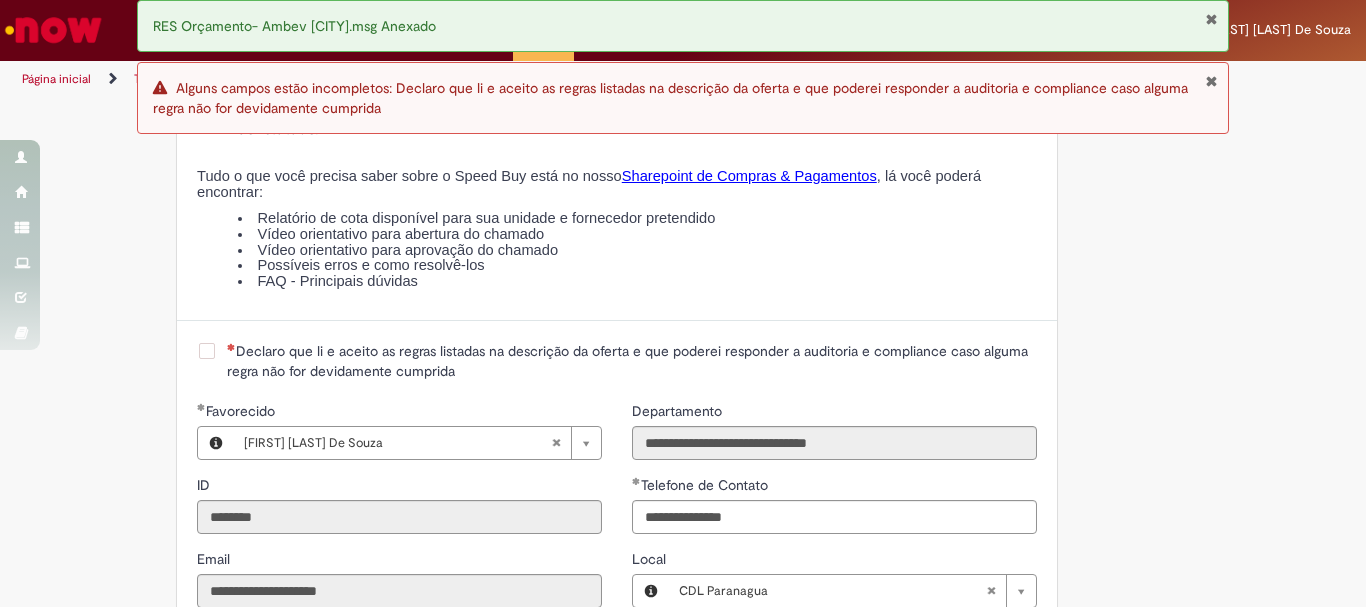 click on "Declaro que li e aceito as regras listadas na descrição da oferta e que poderei responder a auditoria e compliance caso alguma regra não for devidamente cumprida" at bounding box center (632, 361) 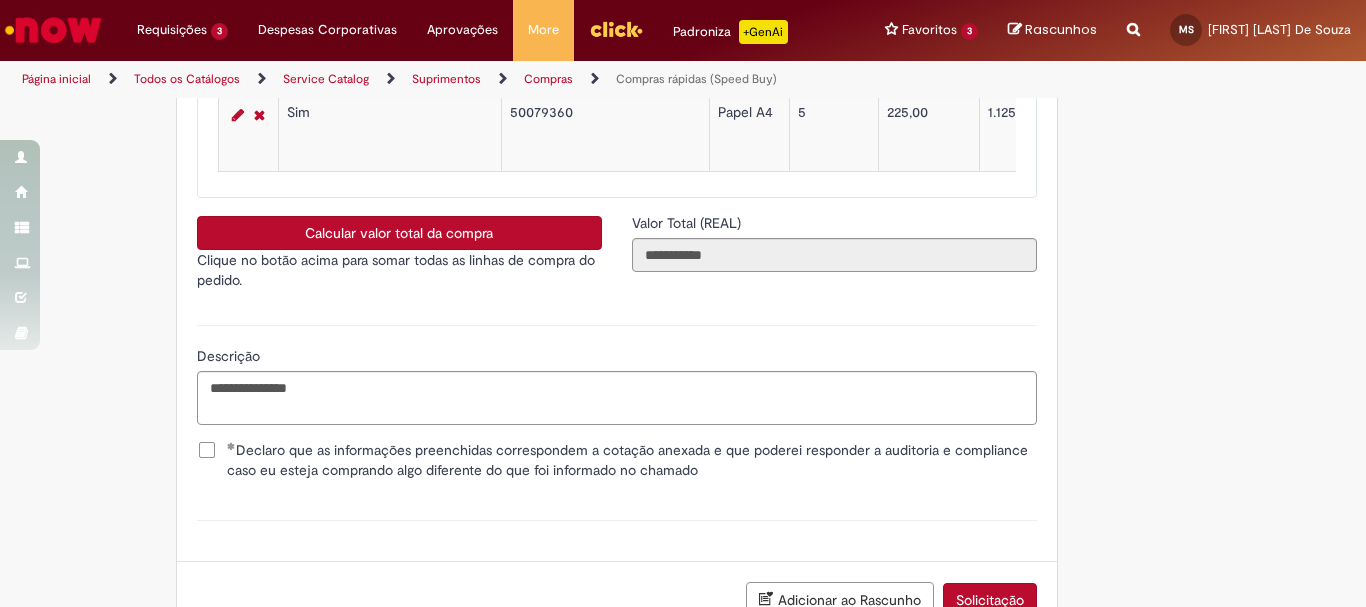 scroll, scrollTop: 3713, scrollLeft: 0, axis: vertical 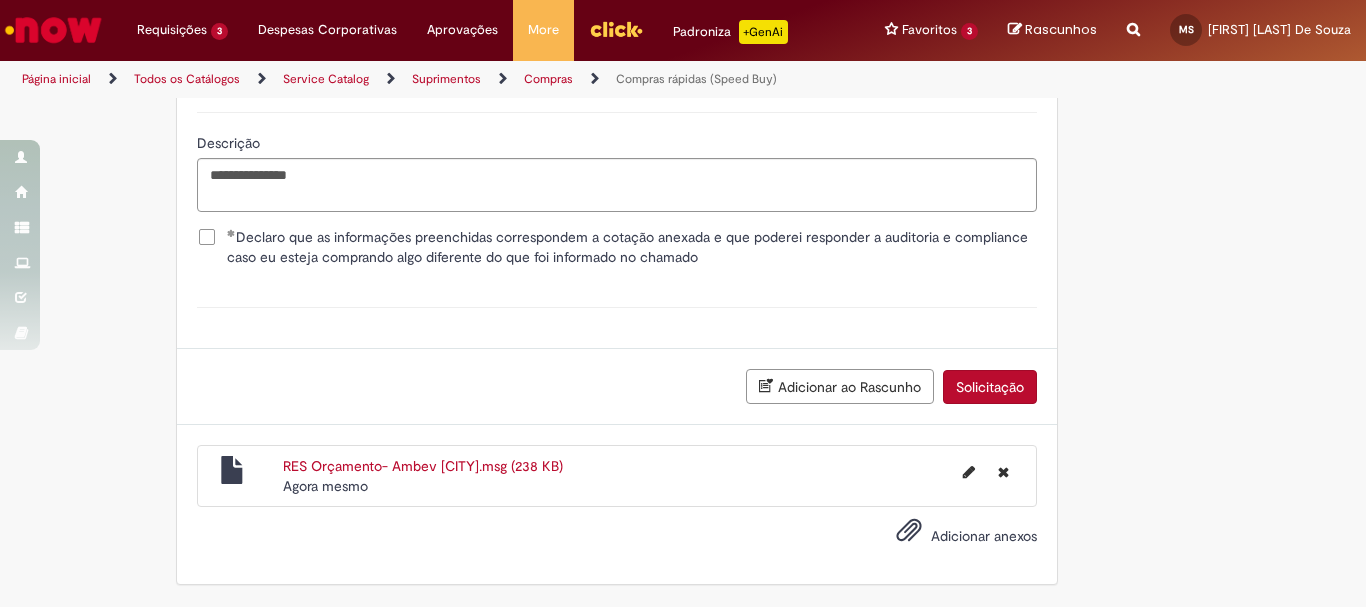 click on "Solicitação" at bounding box center (990, 387) 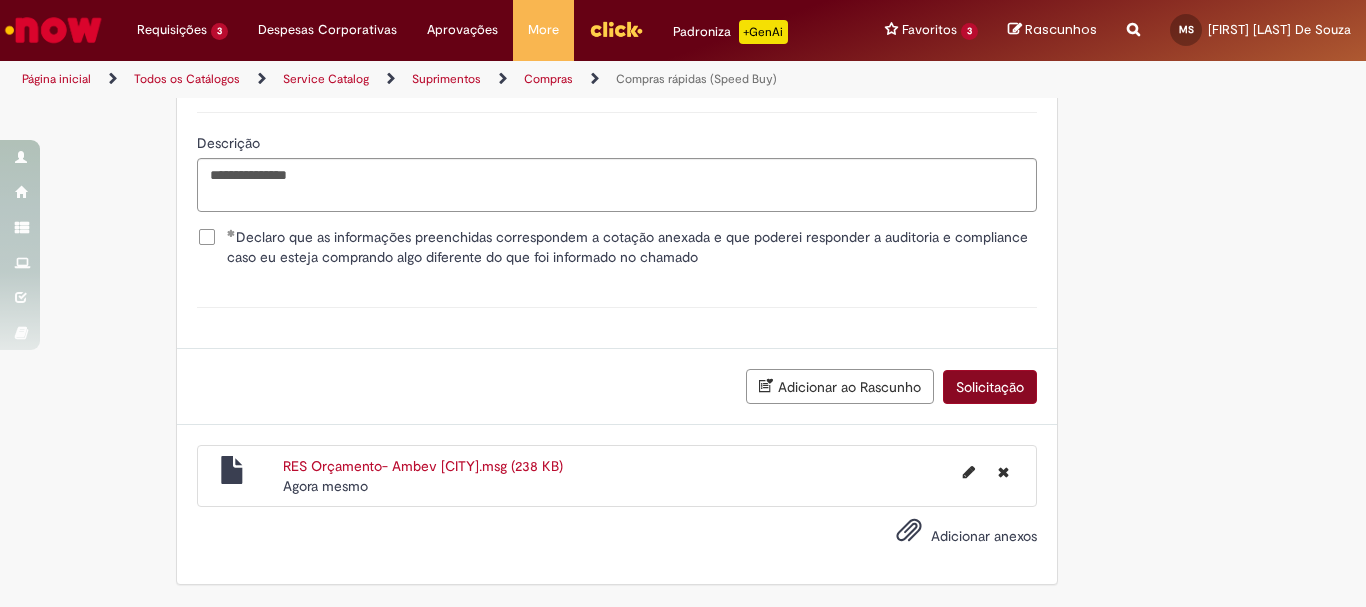 scroll, scrollTop: 3667, scrollLeft: 0, axis: vertical 